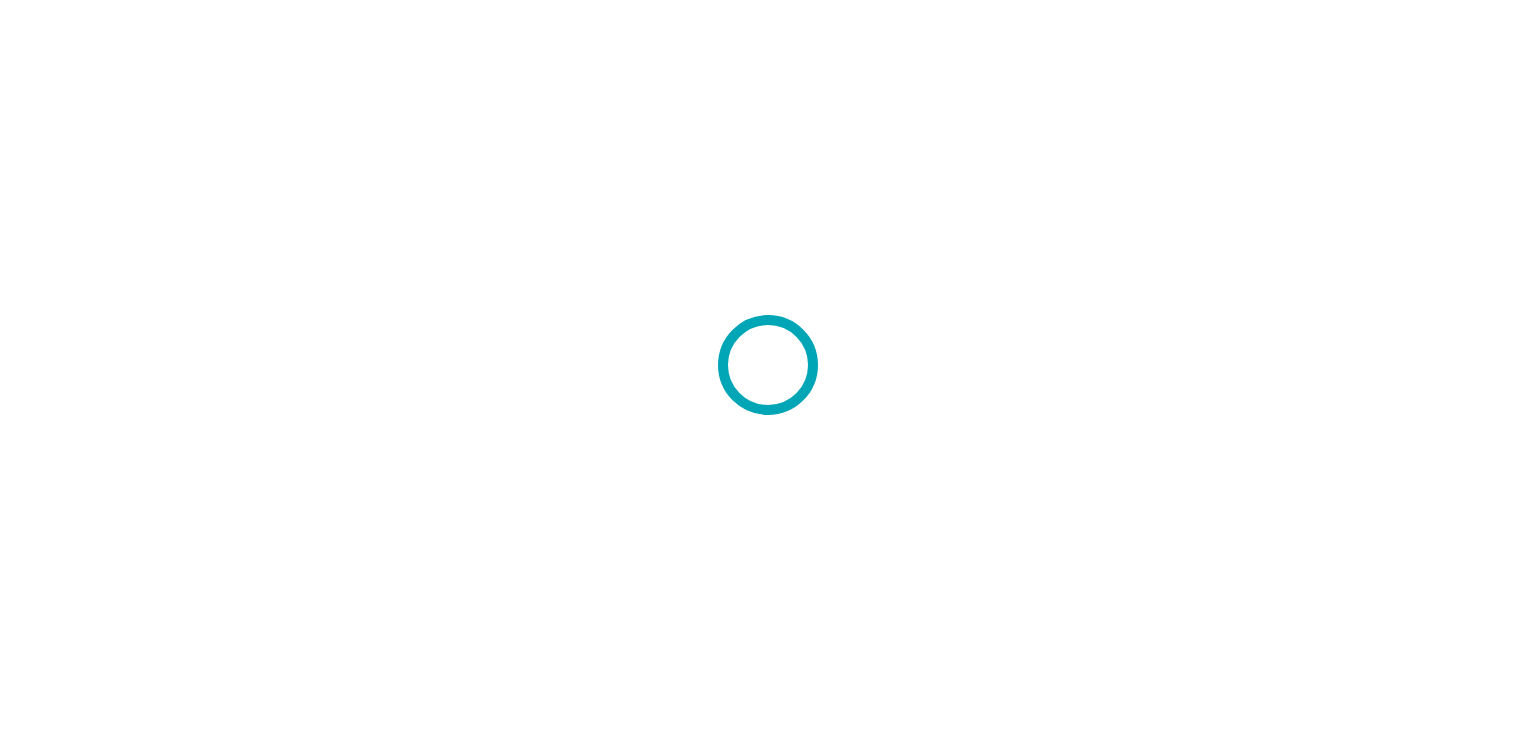 scroll, scrollTop: 0, scrollLeft: 0, axis: both 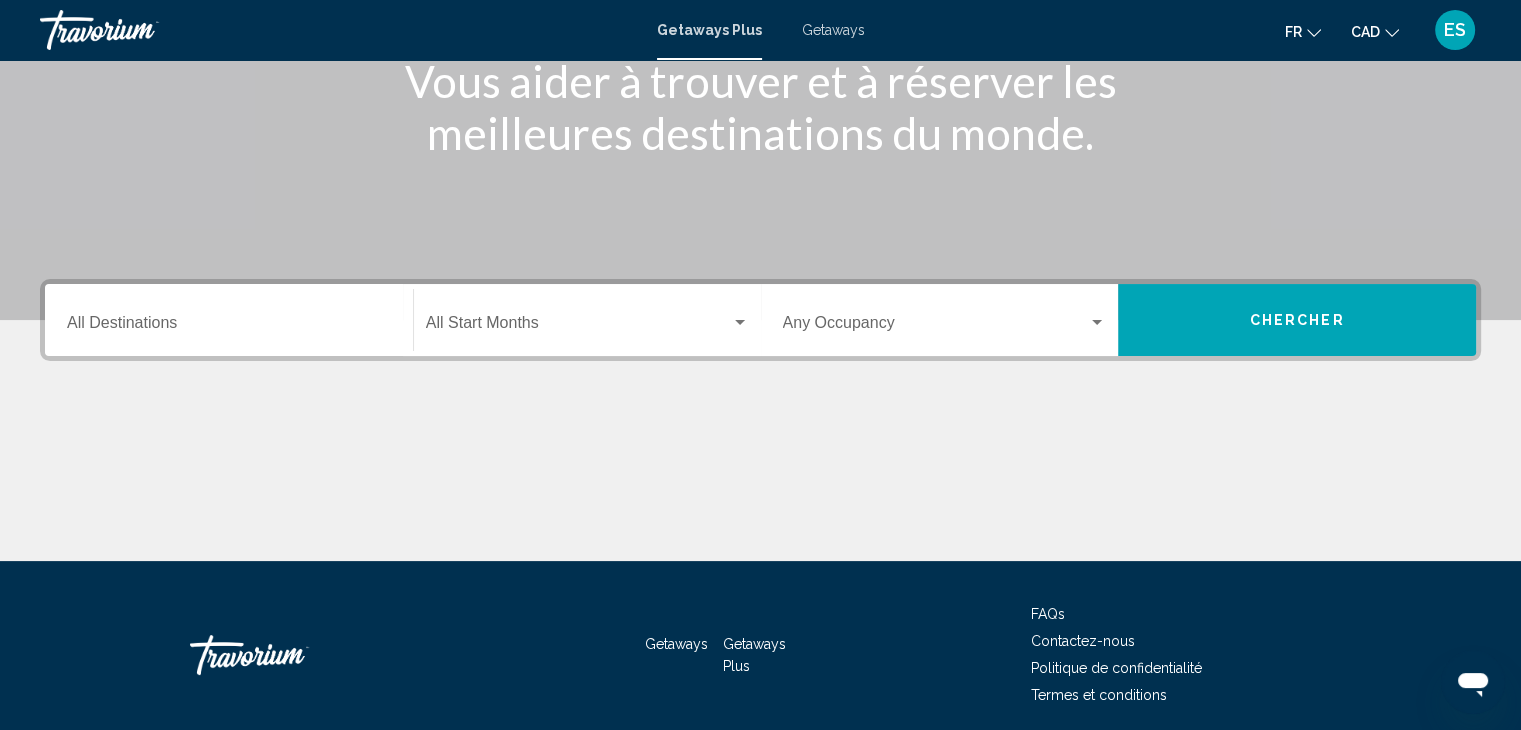 click on "Destination All Destinations" at bounding box center [229, 320] 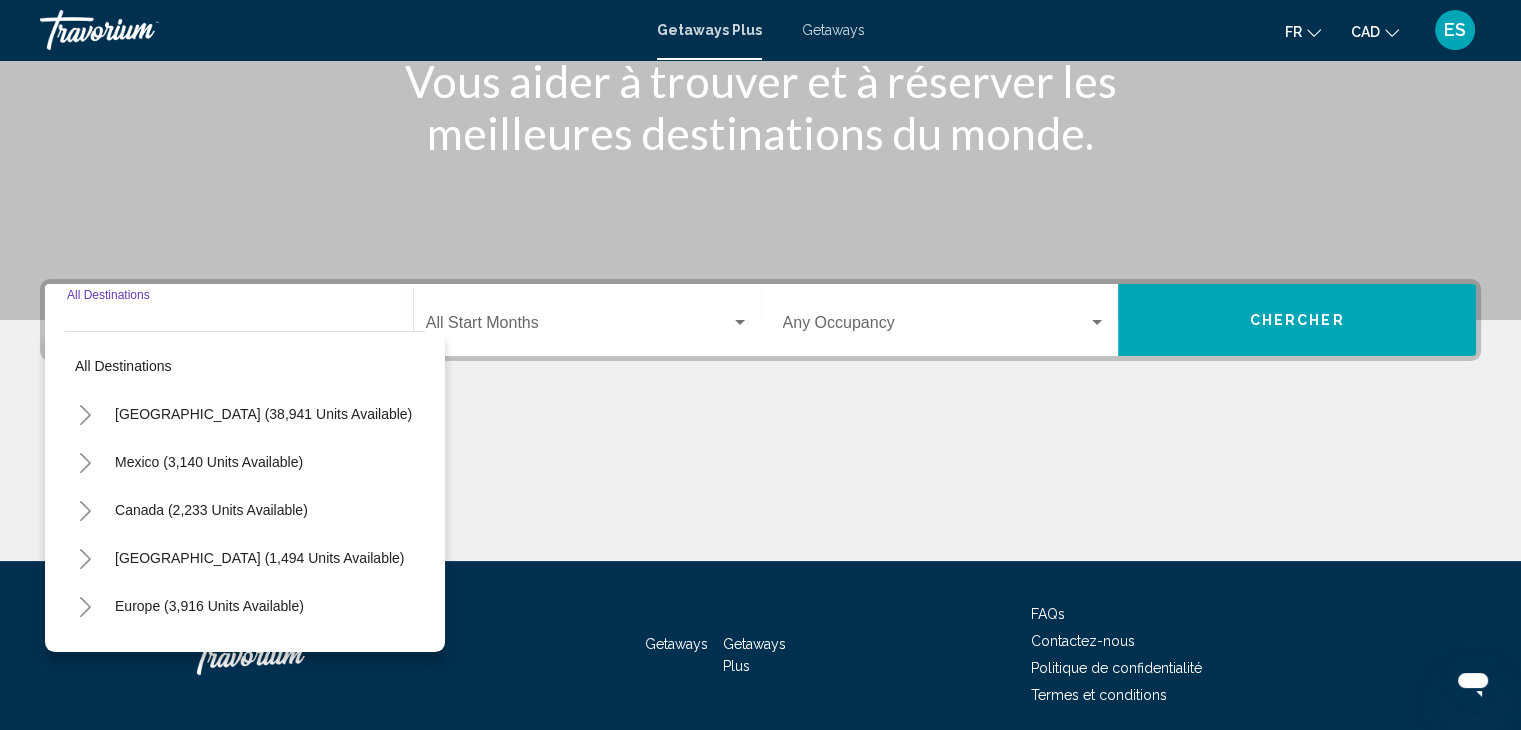scroll, scrollTop: 356, scrollLeft: 0, axis: vertical 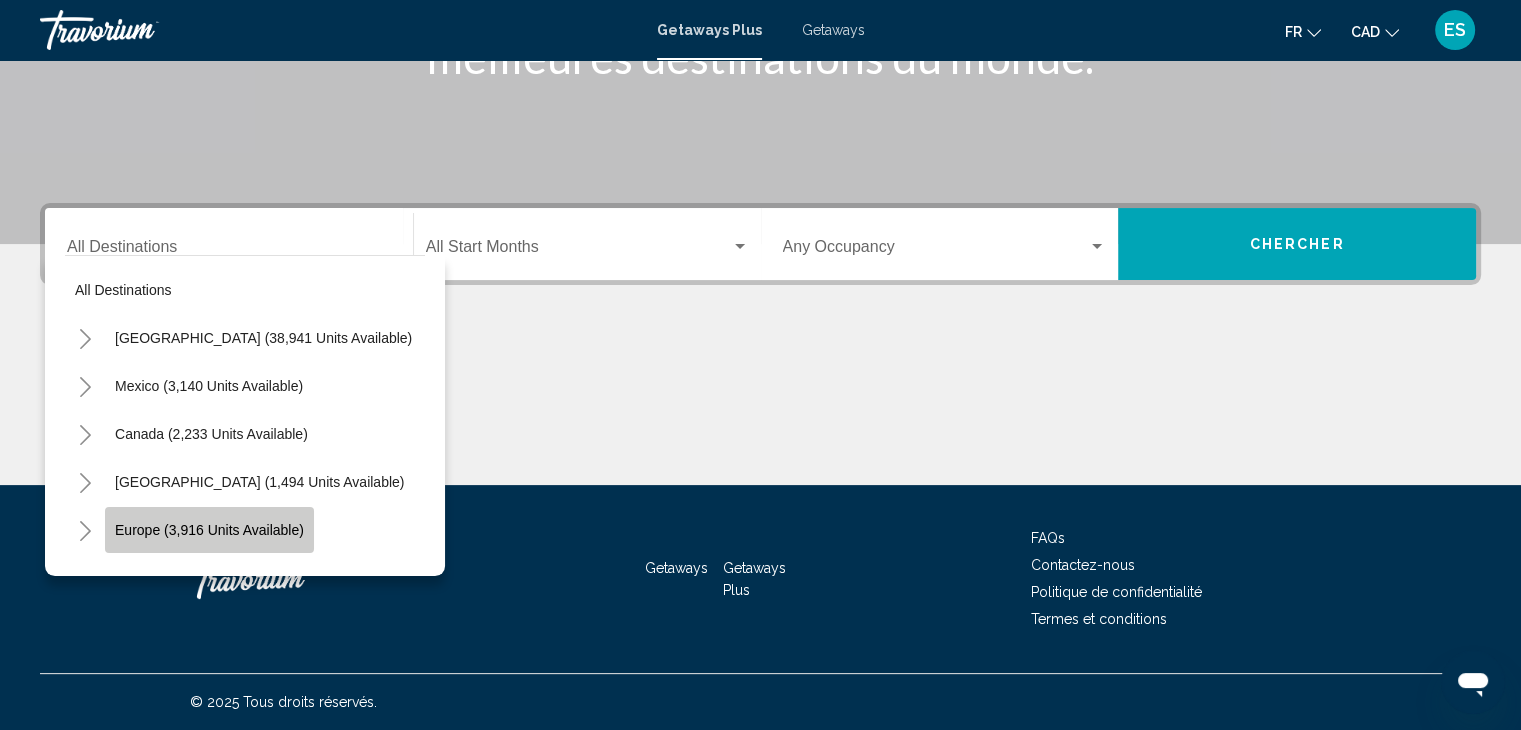 click on "Europe (3,916 units available)" 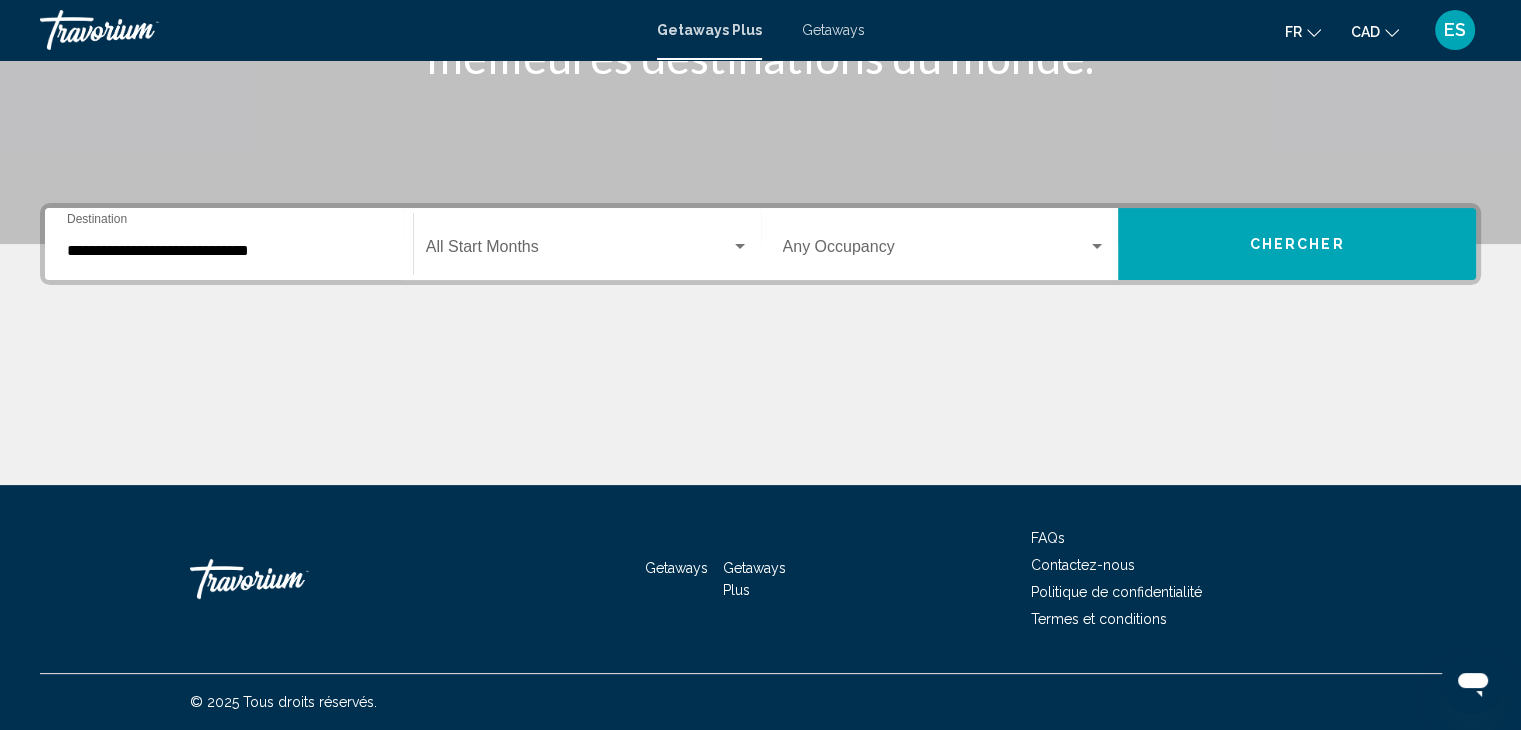 click on "Occupancy Any Occupancy" at bounding box center [945, 244] 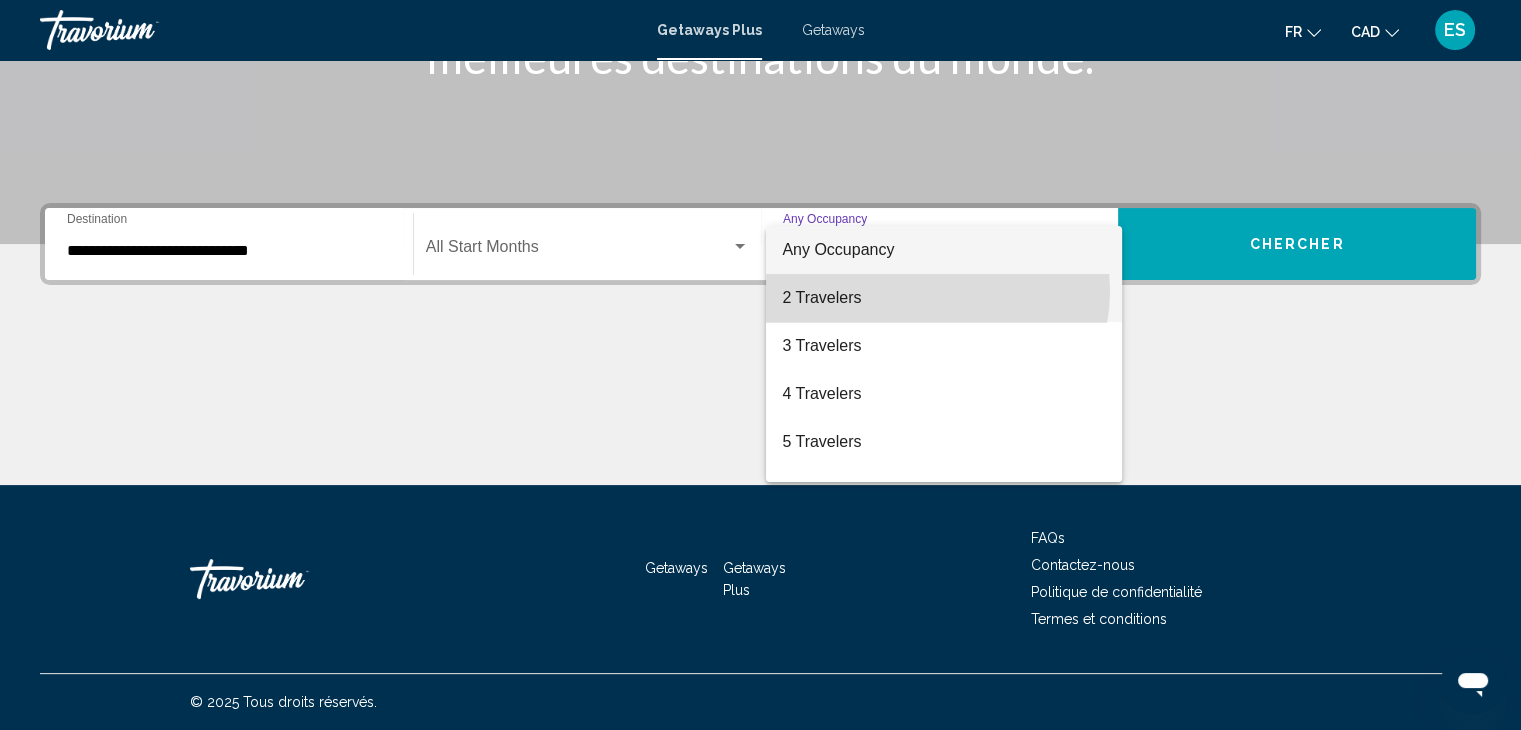 click on "2 Travelers" at bounding box center (944, 298) 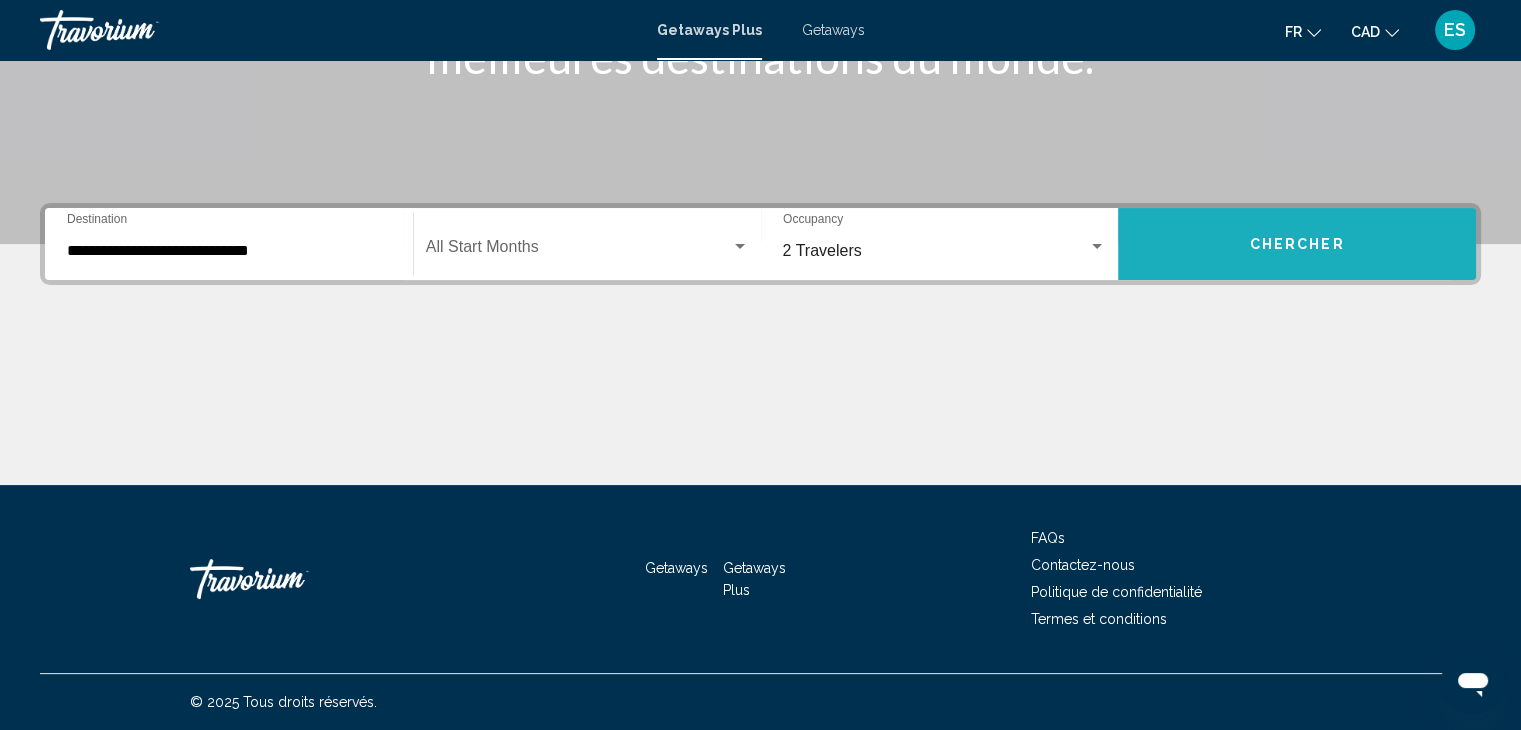 click on "Chercher" at bounding box center [1297, 244] 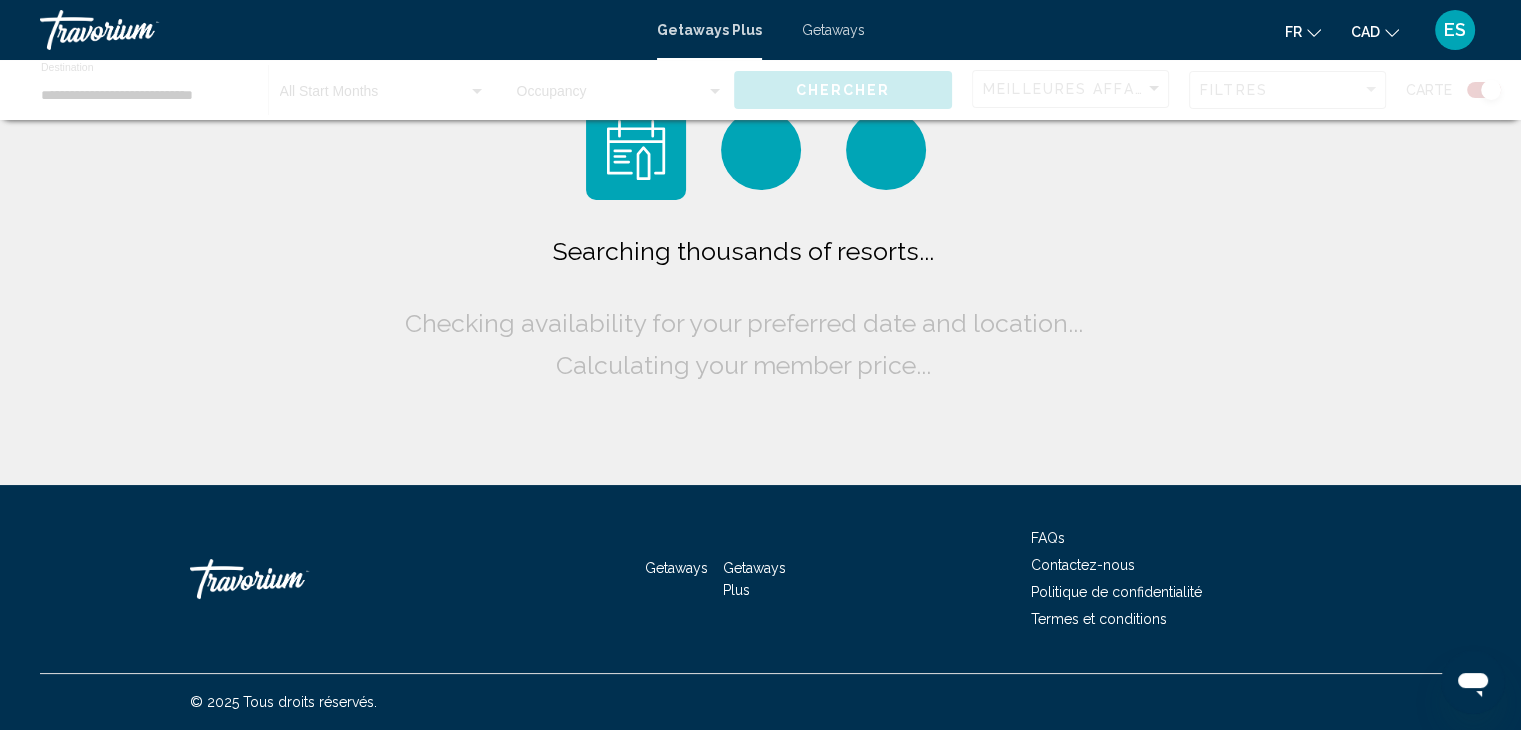 scroll, scrollTop: 0, scrollLeft: 0, axis: both 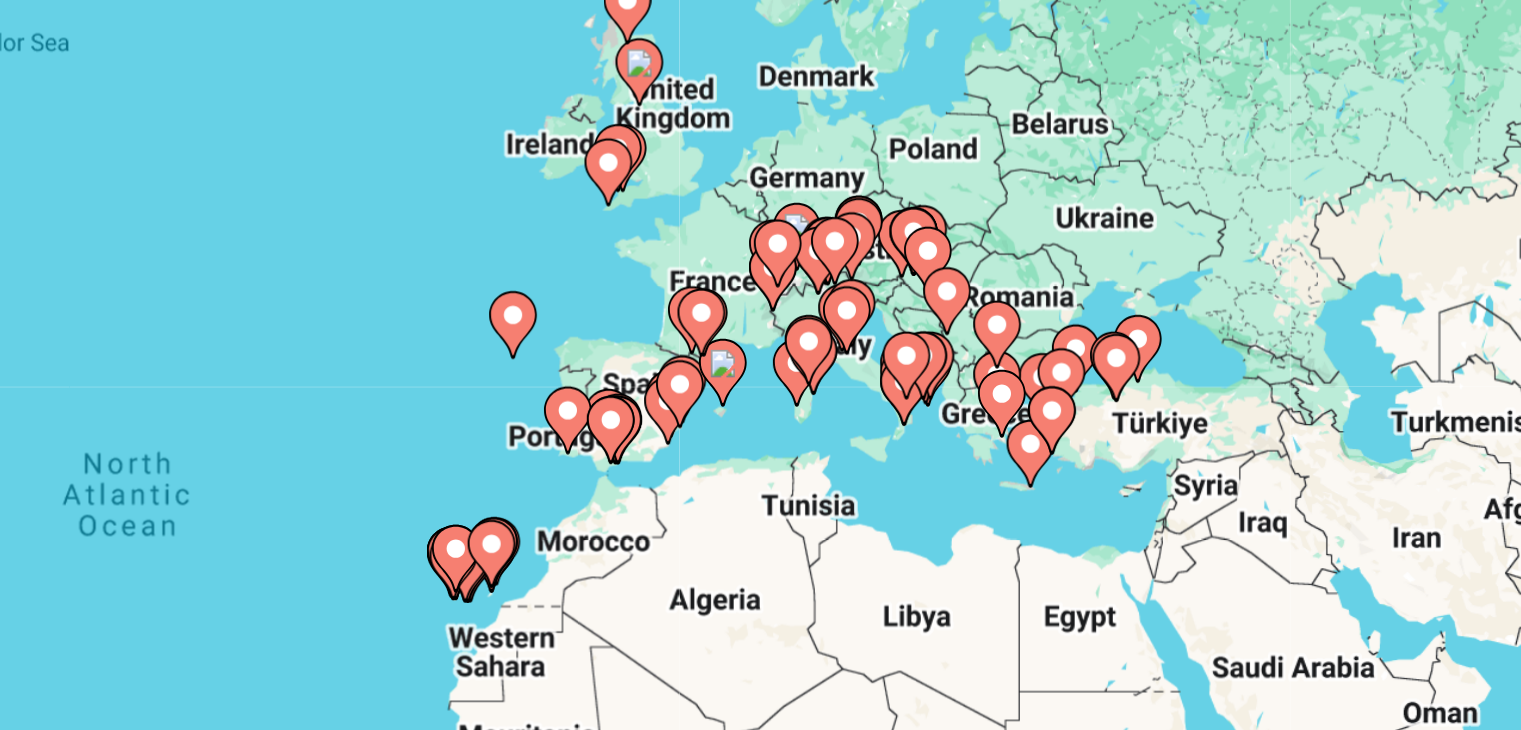 drag, startPoint x: 1120, startPoint y: 327, endPoint x: 1049, endPoint y: 328, distance: 71.00704 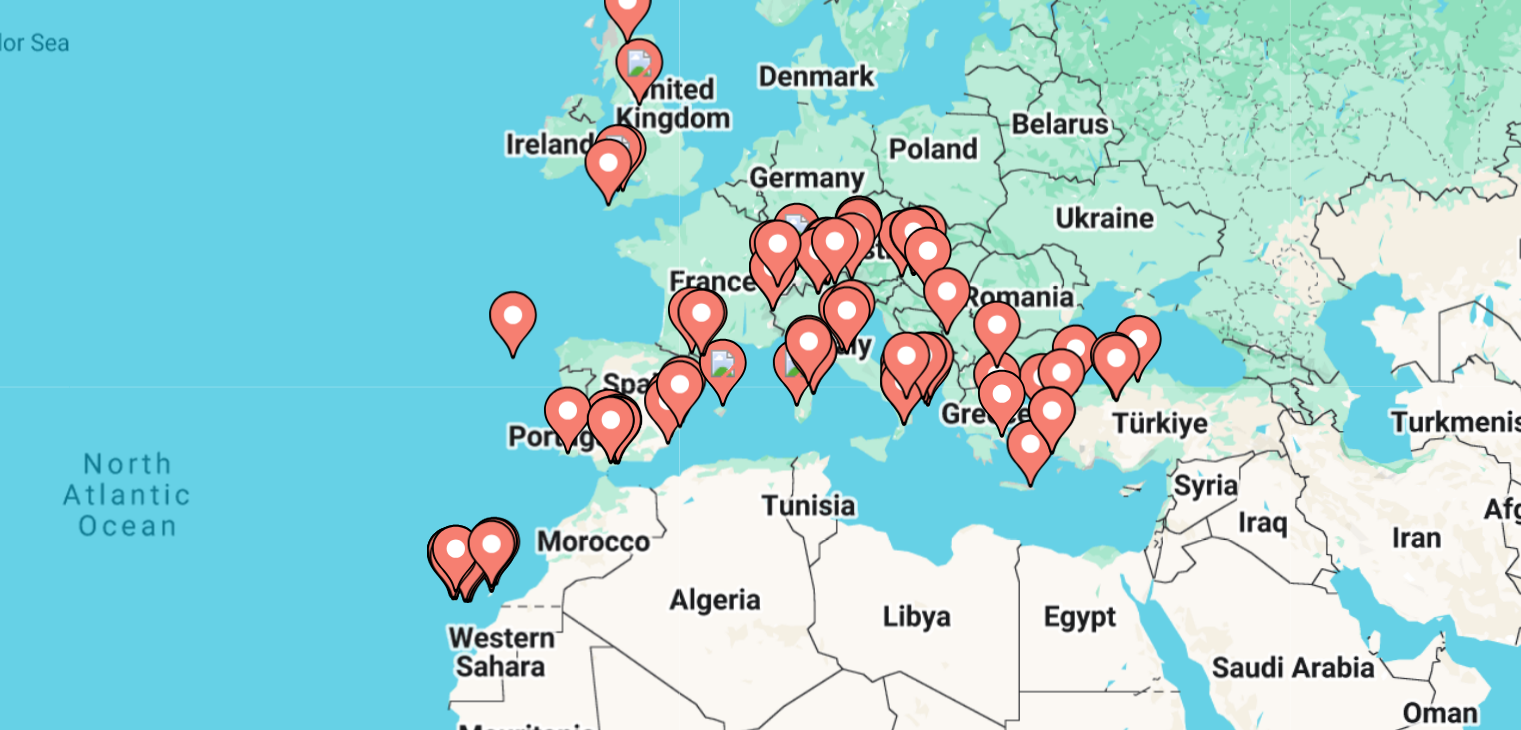click on "To navigate, press the arrow keys. To activate drag with keyboard, press Alt + Enter. Once in keyboard drag state, use the arrow keys to move the marker. To complete the drag, press the Enter key. To cancel, press Escape." at bounding box center [760, 440] 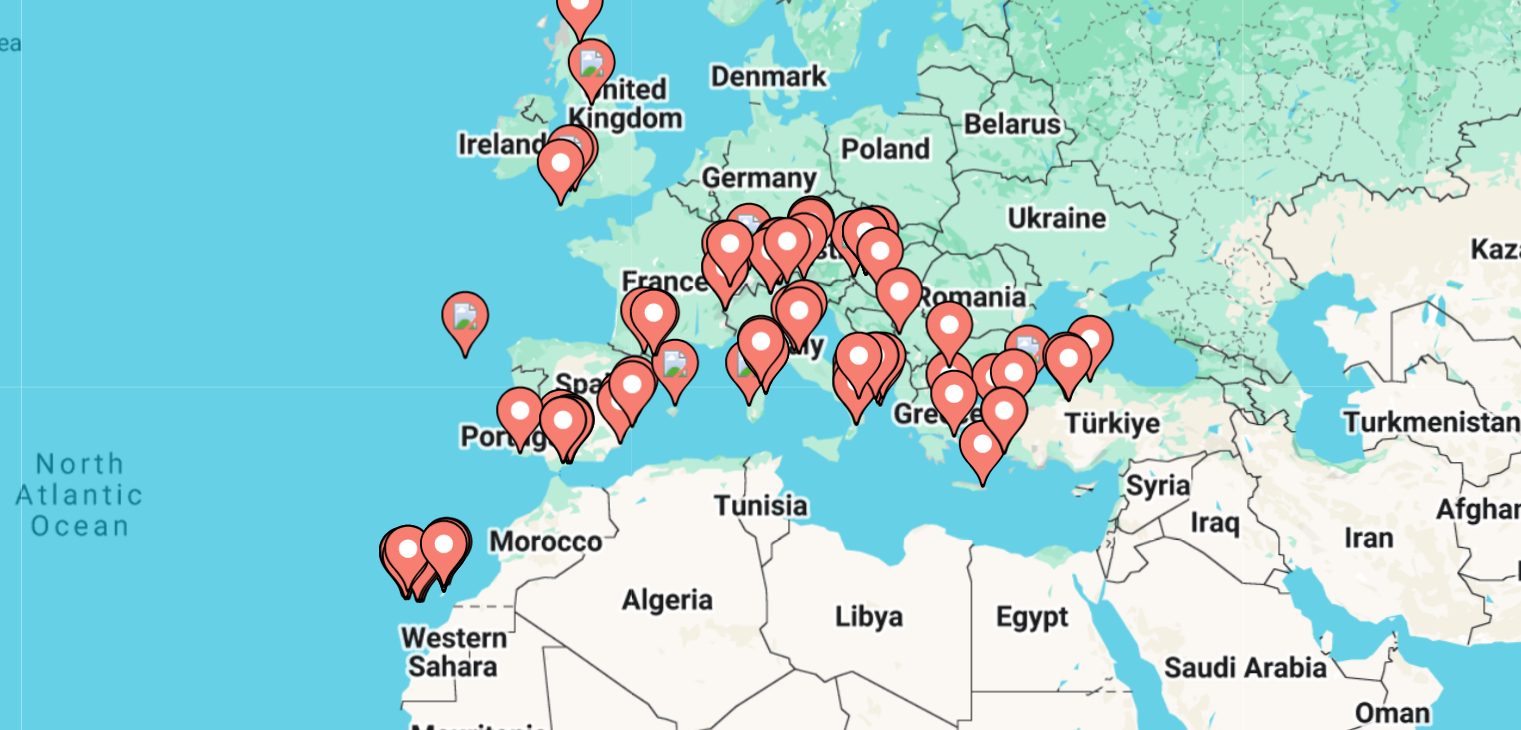 click 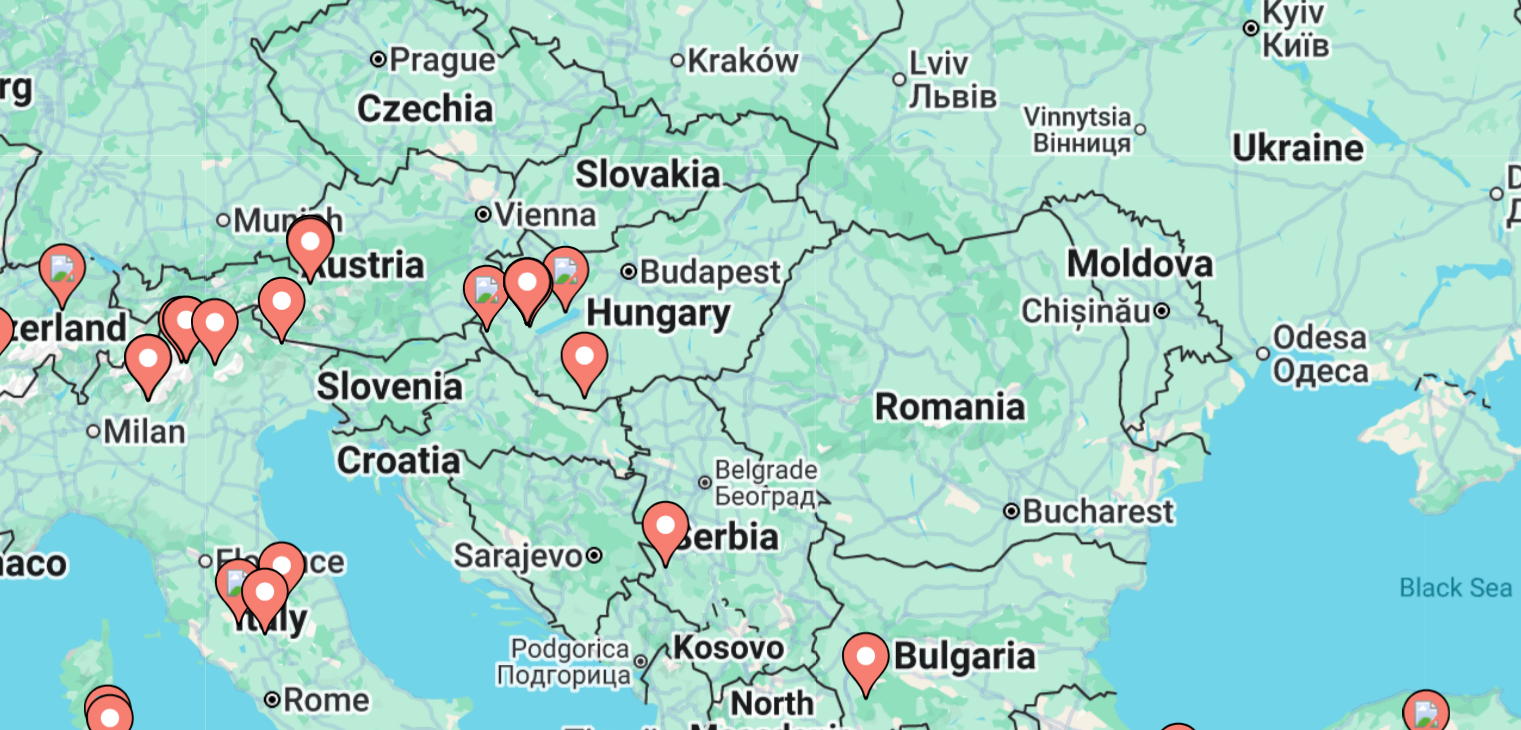 drag, startPoint x: 896, startPoint y: 266, endPoint x: 942, endPoint y: 377, distance: 120.15407 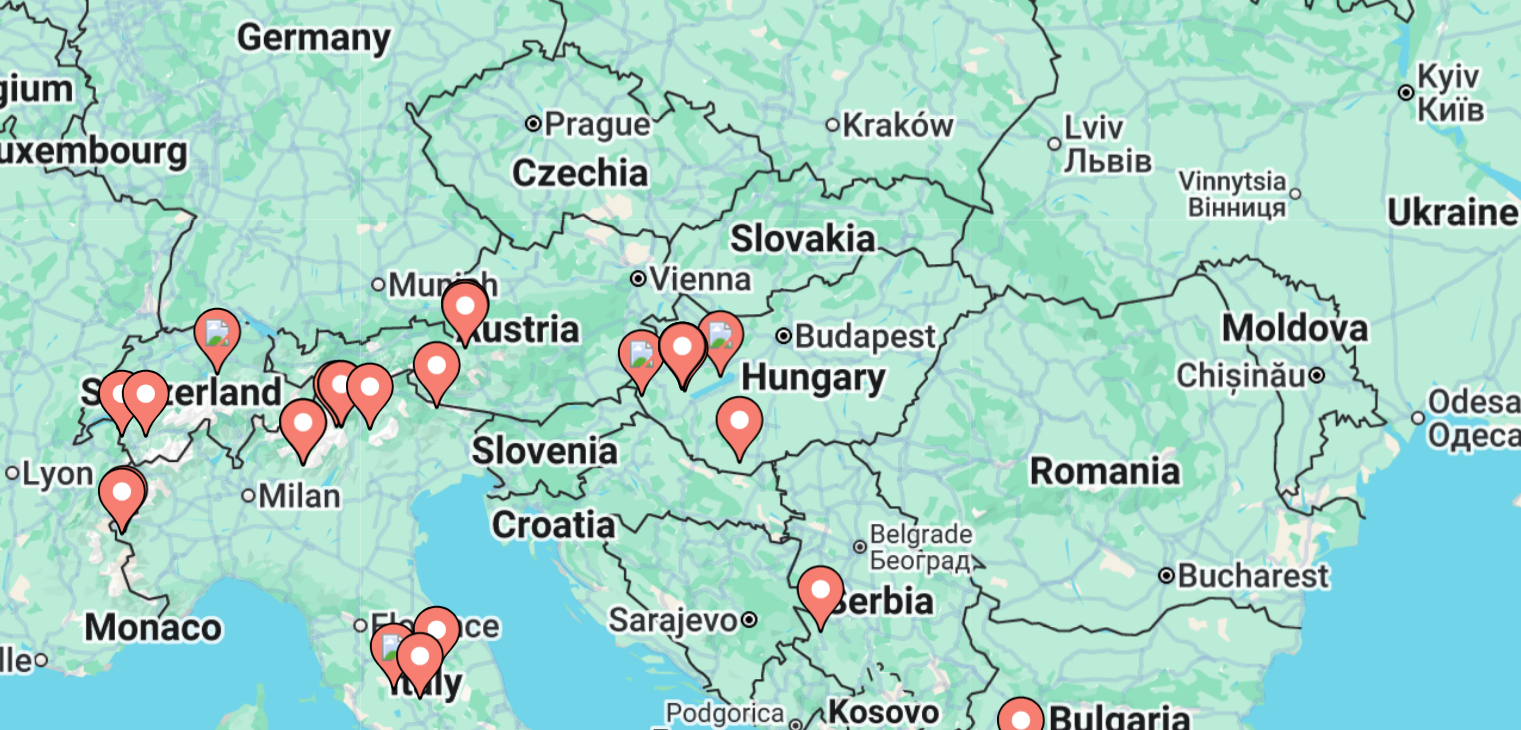 drag, startPoint x: 891, startPoint y: 289, endPoint x: 859, endPoint y: 252, distance: 48.9183 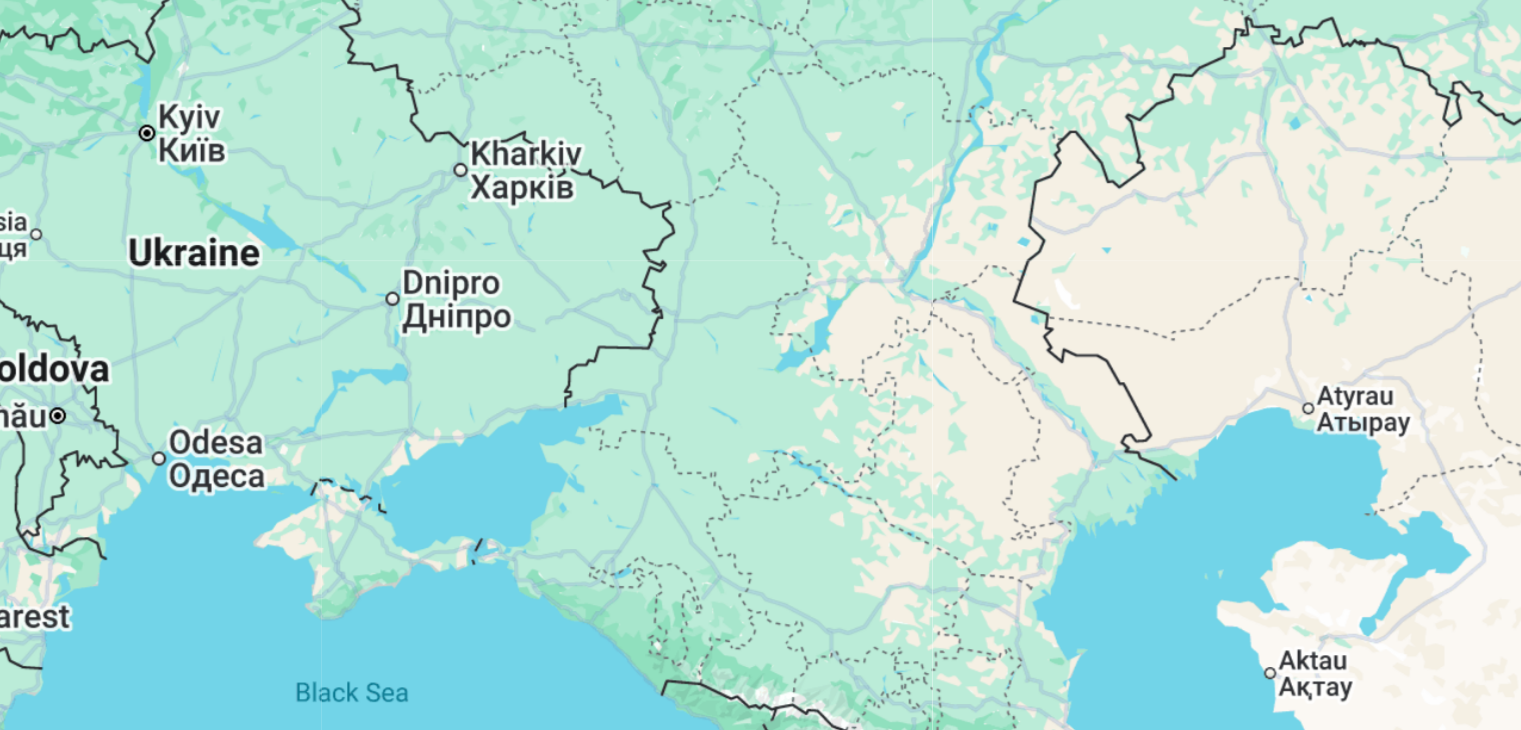 drag, startPoint x: 1079, startPoint y: 315, endPoint x: 777, endPoint y: 471, distance: 339.91174 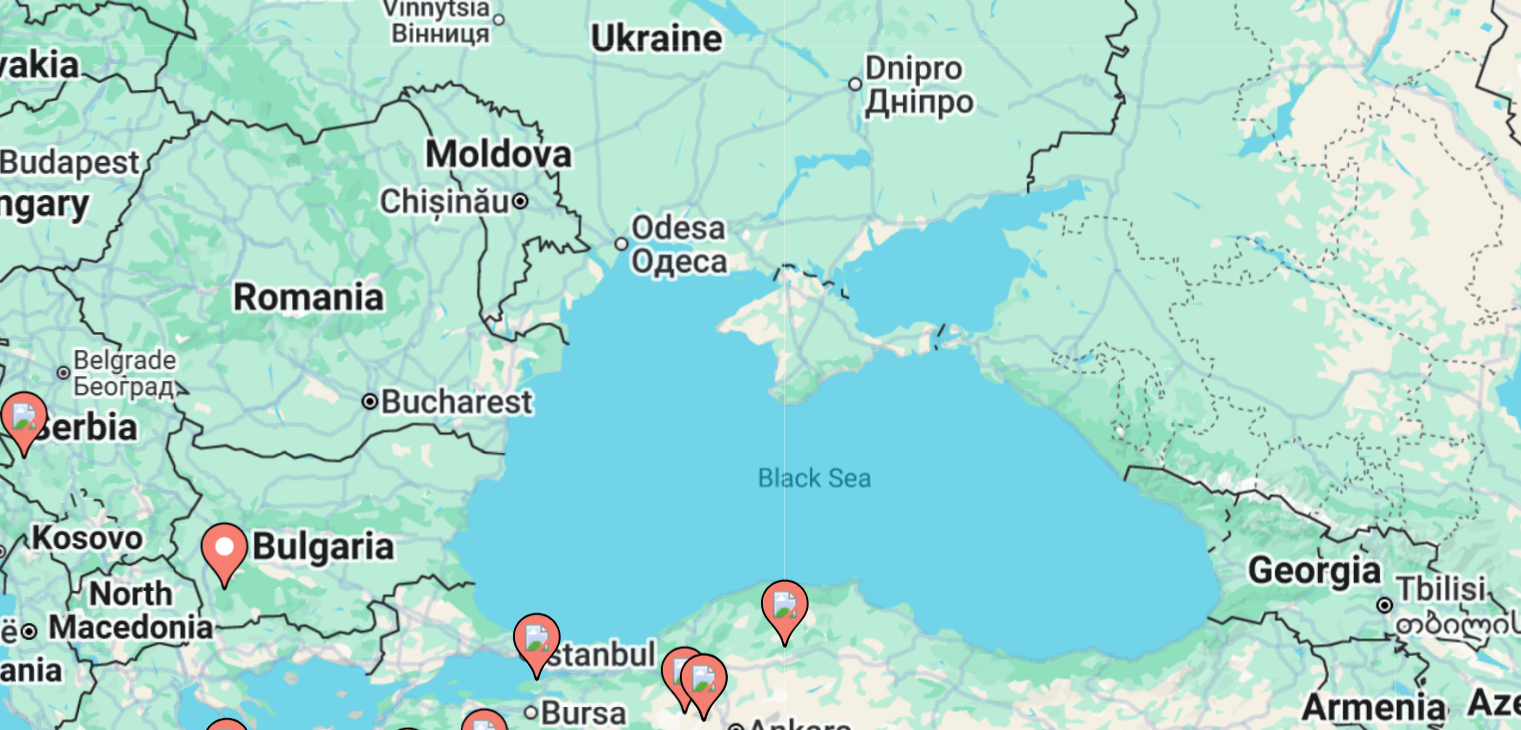 drag, startPoint x: 736, startPoint y: 446, endPoint x: 941, endPoint y: 349, distance: 226.79065 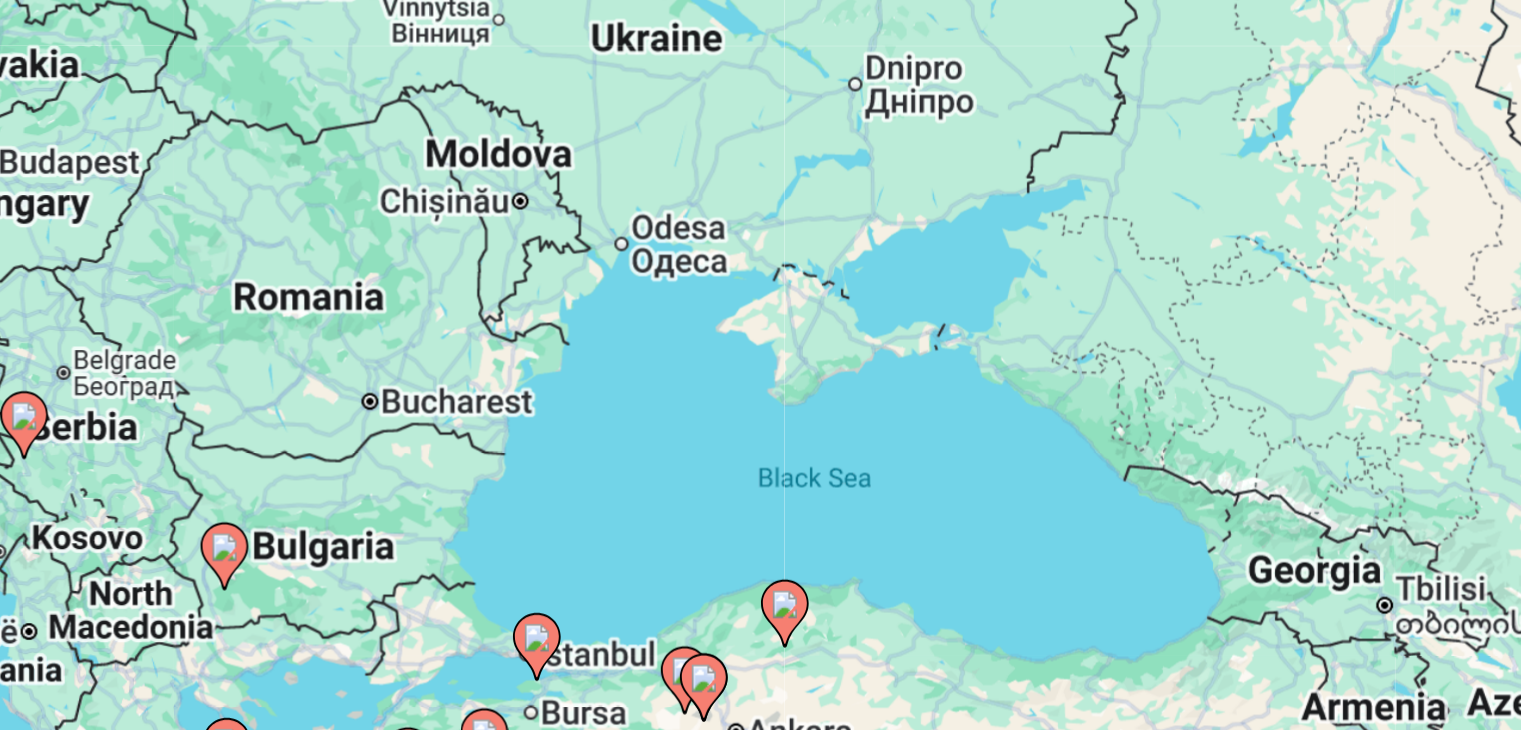 click on "To navigate, press the arrow keys. To activate drag with keyboard, press Alt + Enter. Once in keyboard drag state, use the arrow keys to move the marker. To complete the drag, press the Enter key. To cancel, press Escape." at bounding box center [760, 440] 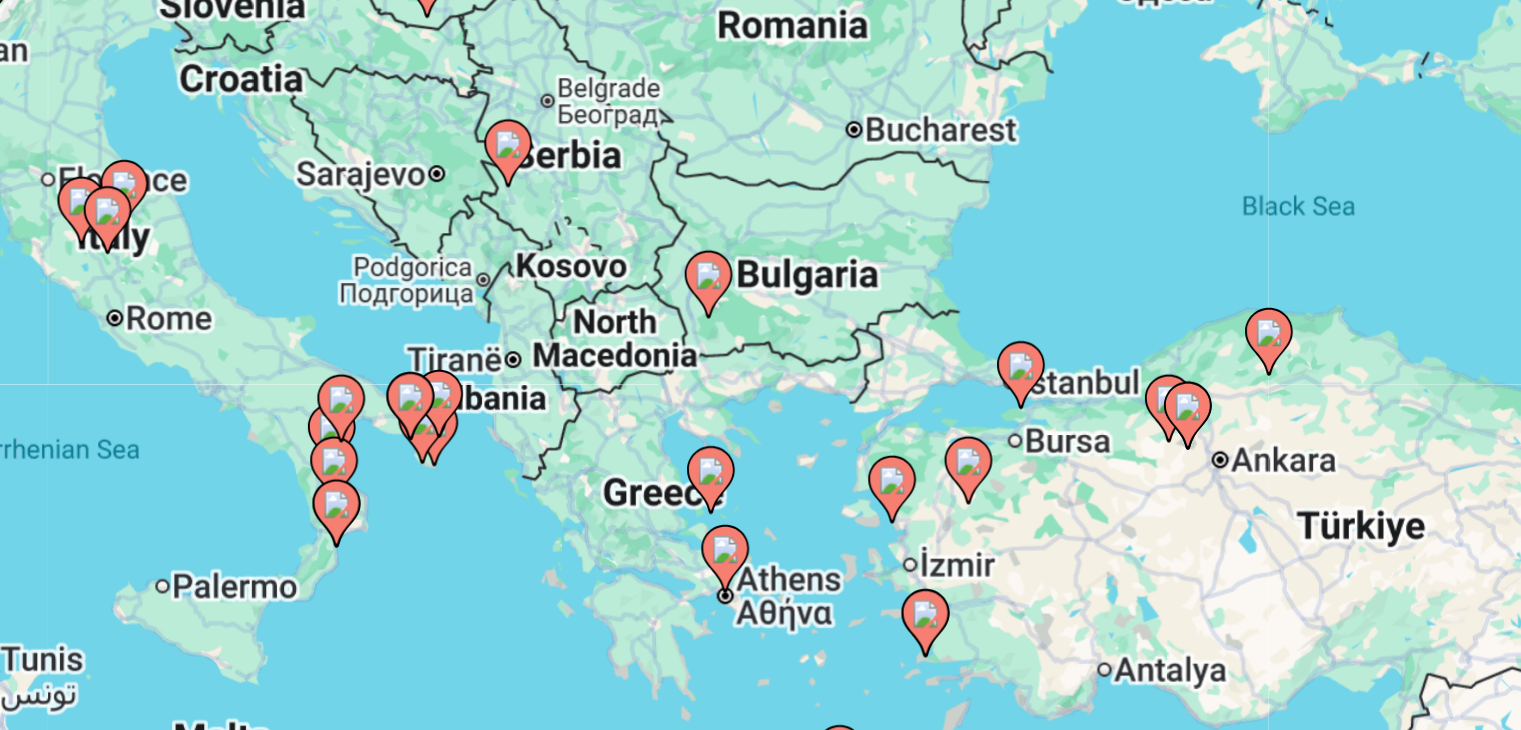 drag, startPoint x: 768, startPoint y: 381, endPoint x: 936, endPoint y: 252, distance: 211.8136 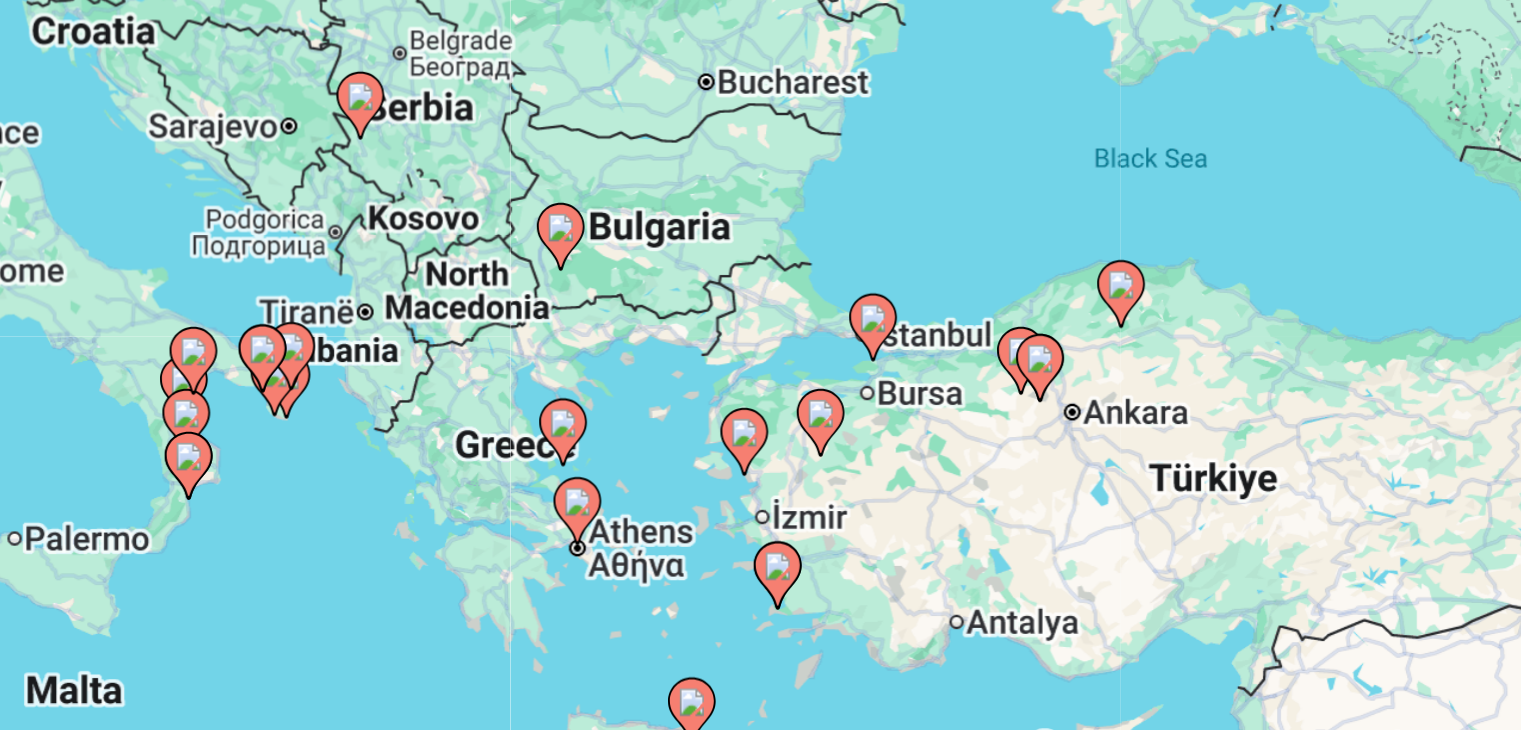 click 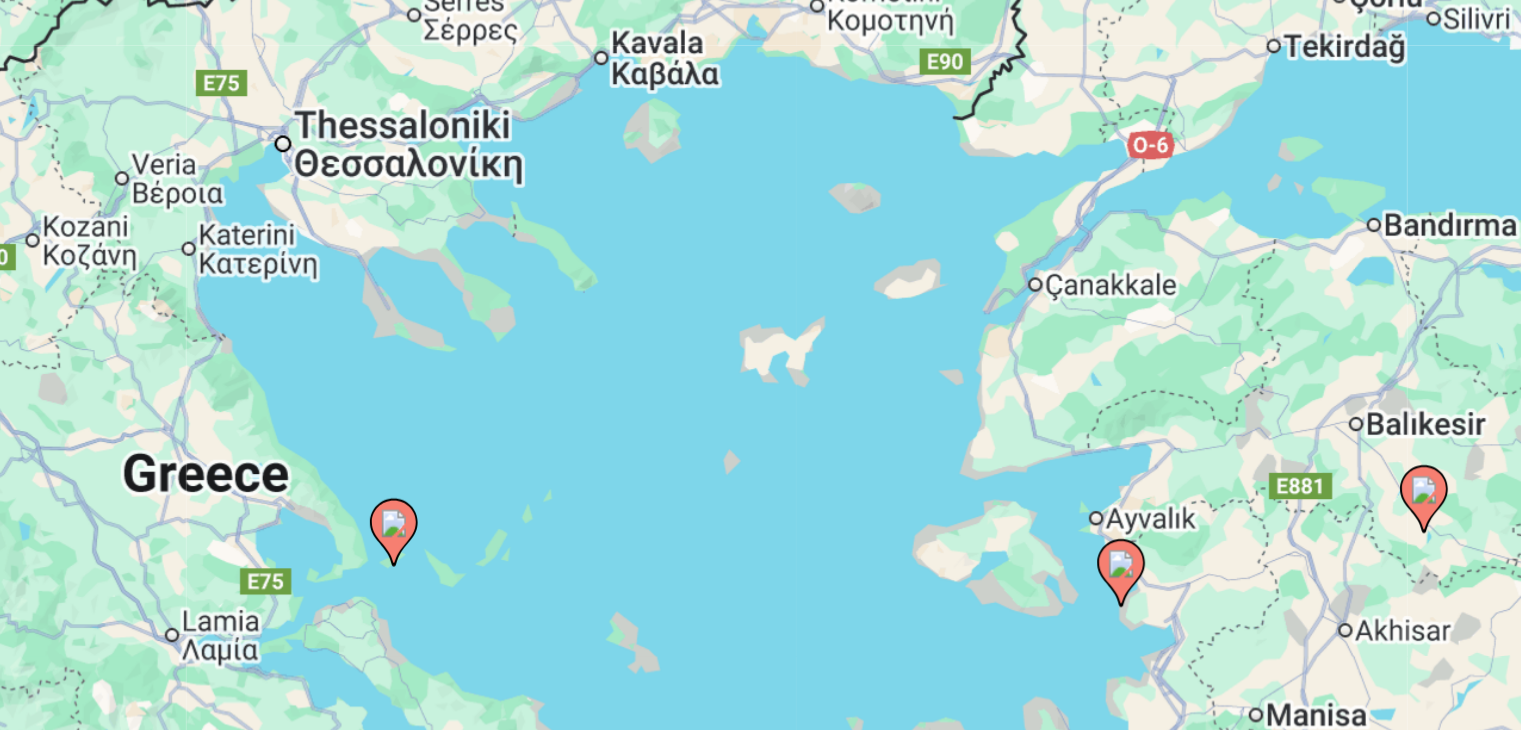click 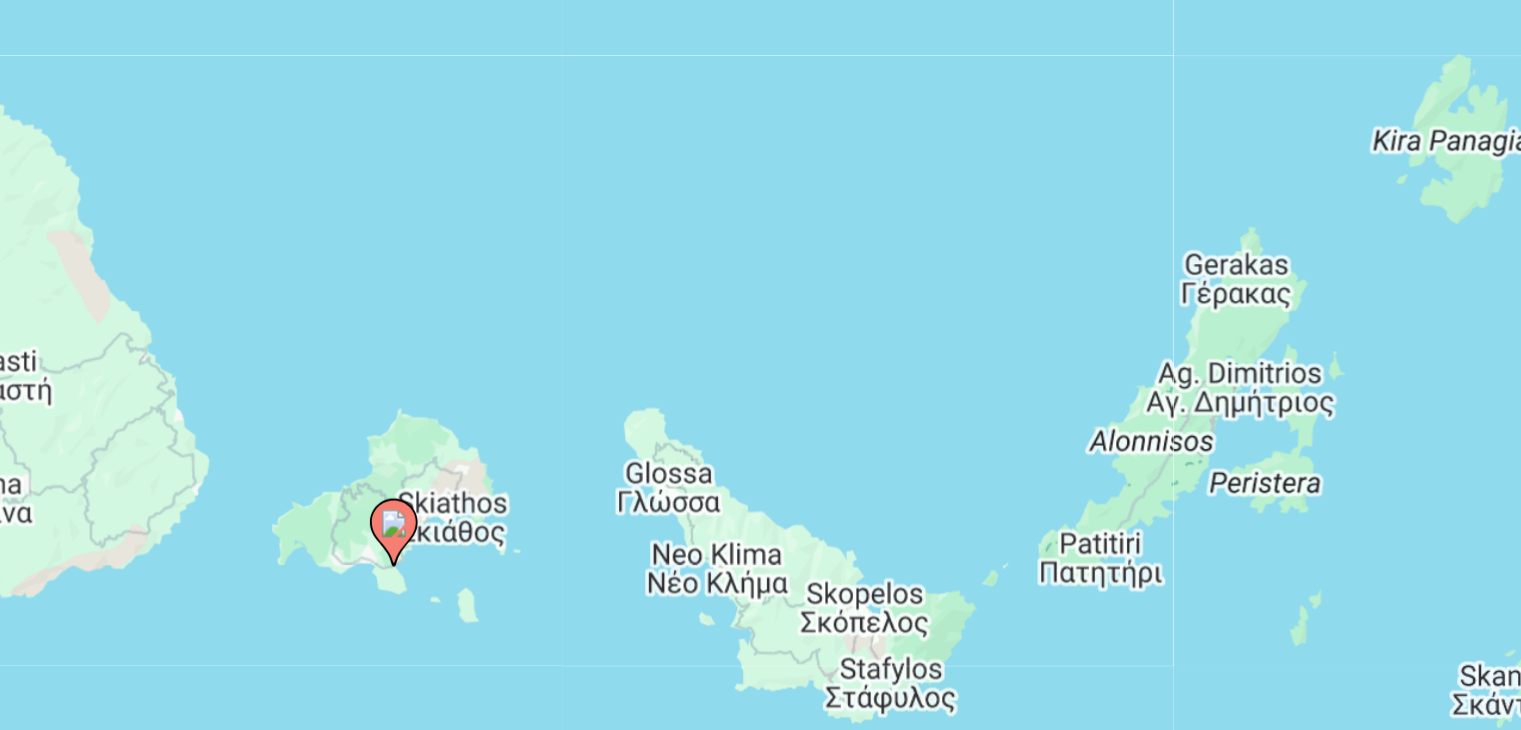 click 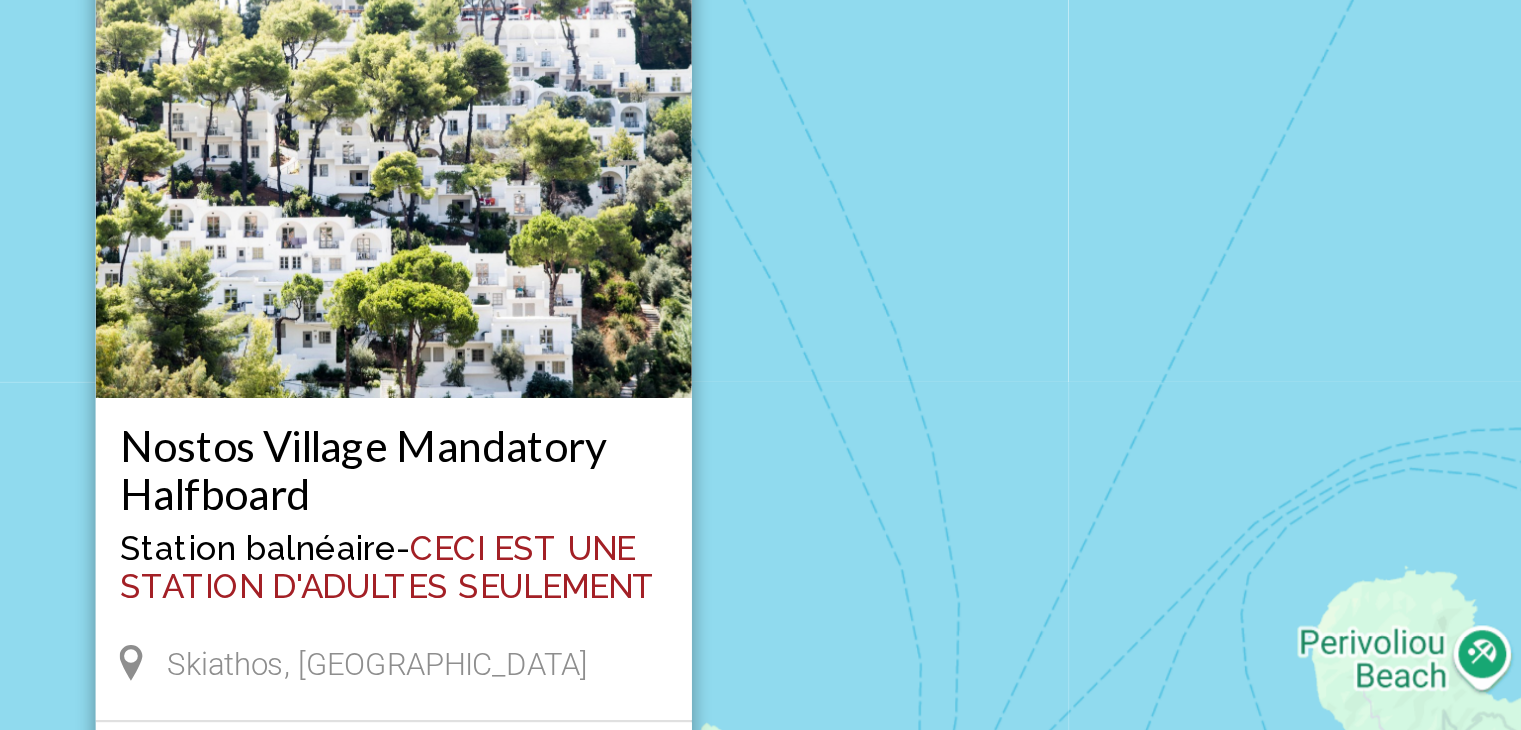 click on "Nostos Village Mandatory Halfboard" at bounding box center (761, 399) 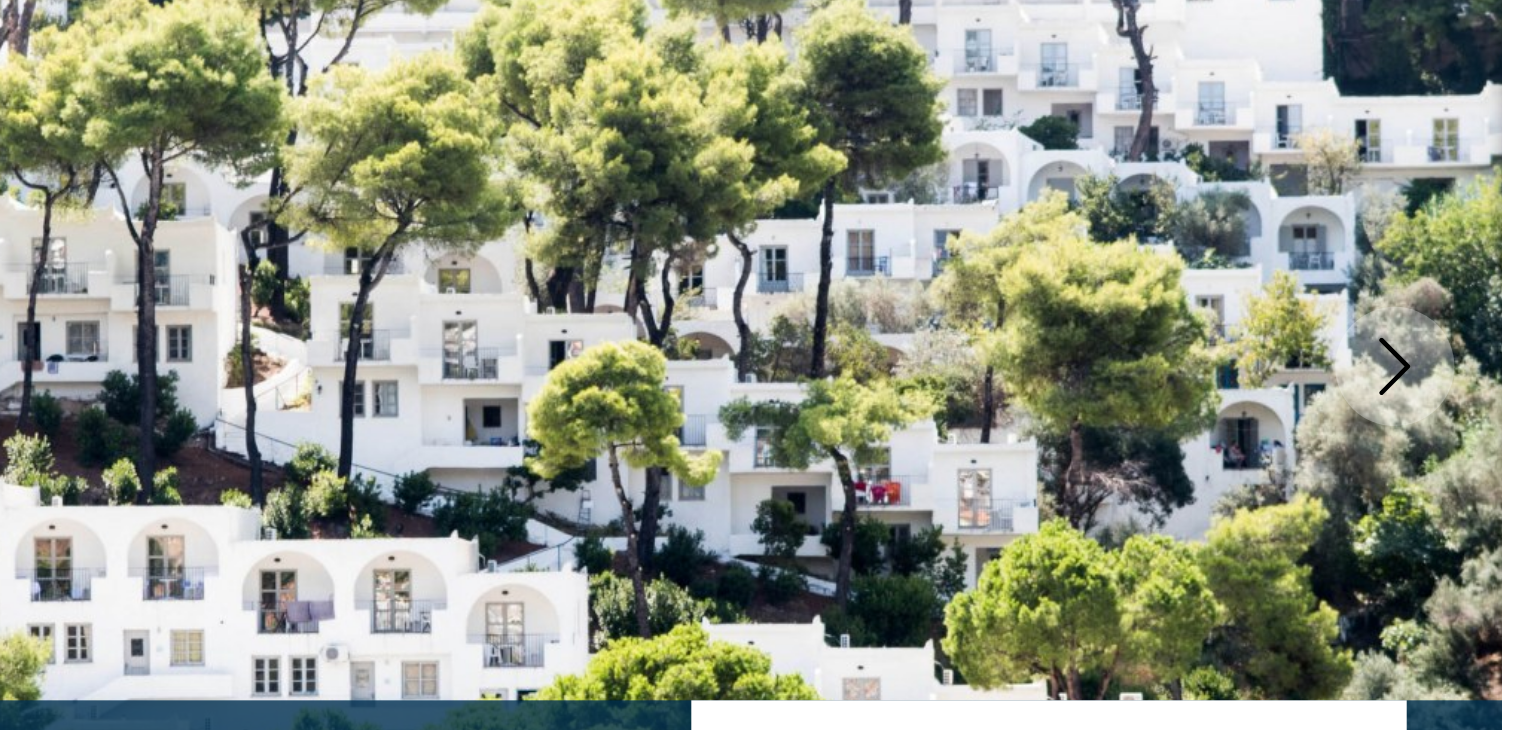 scroll, scrollTop: 2161, scrollLeft: 0, axis: vertical 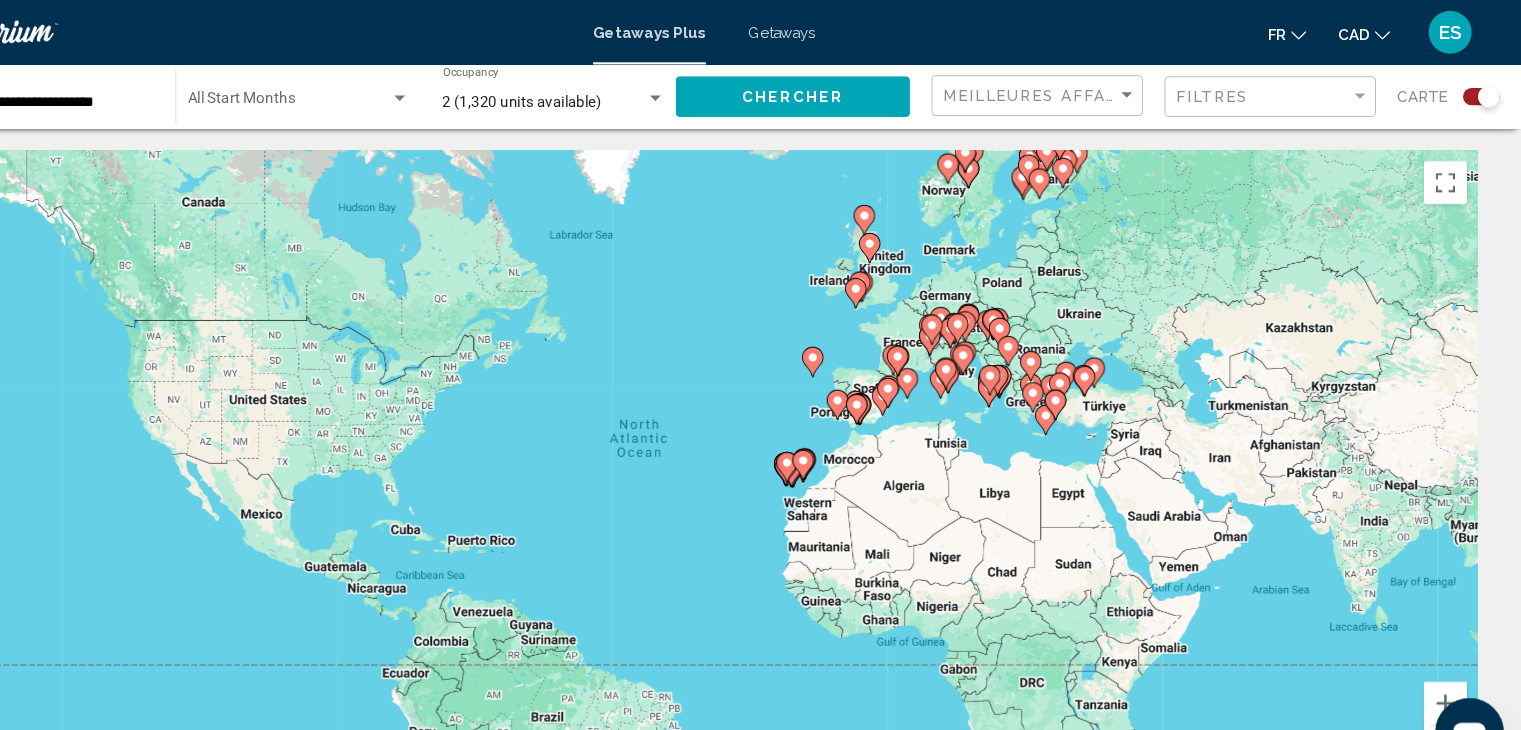 click 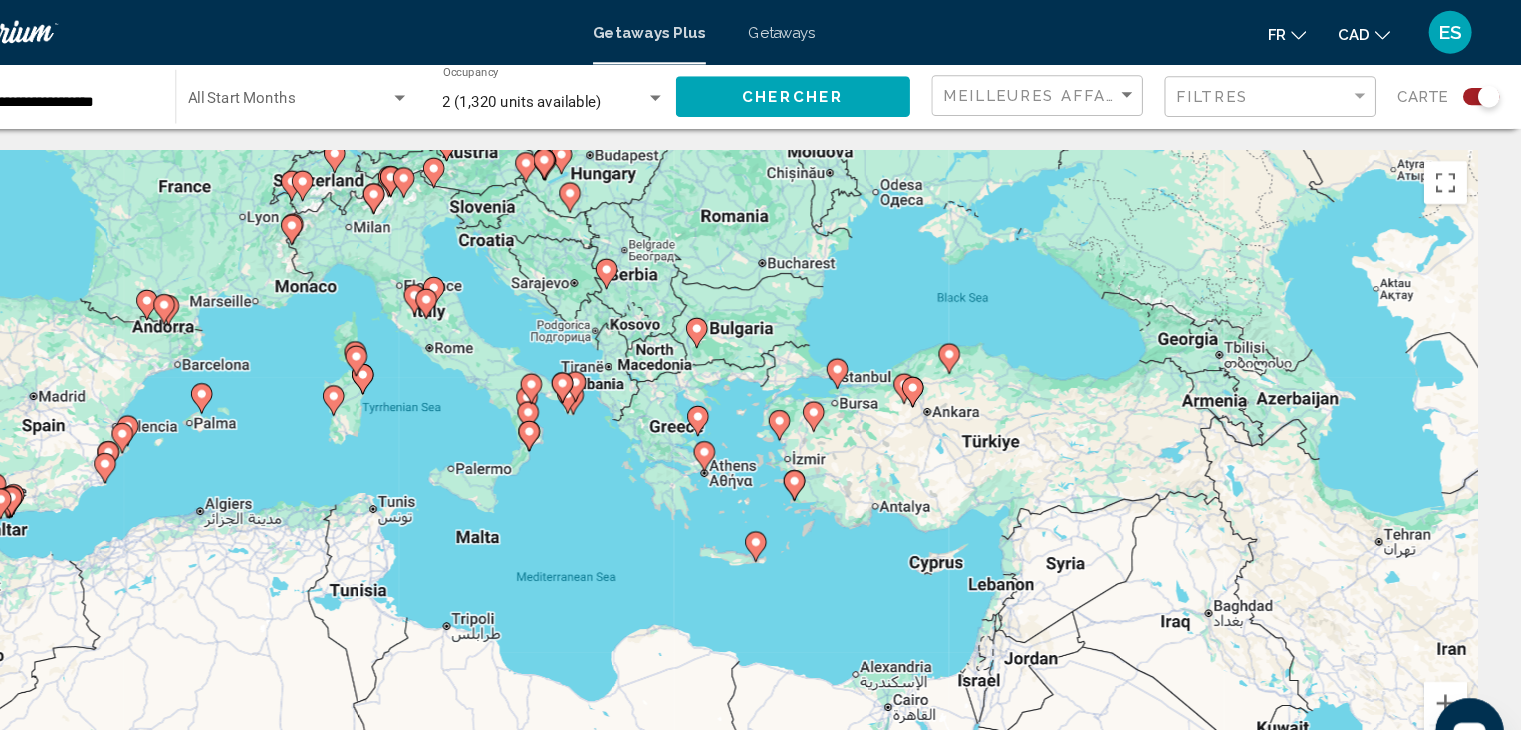 click 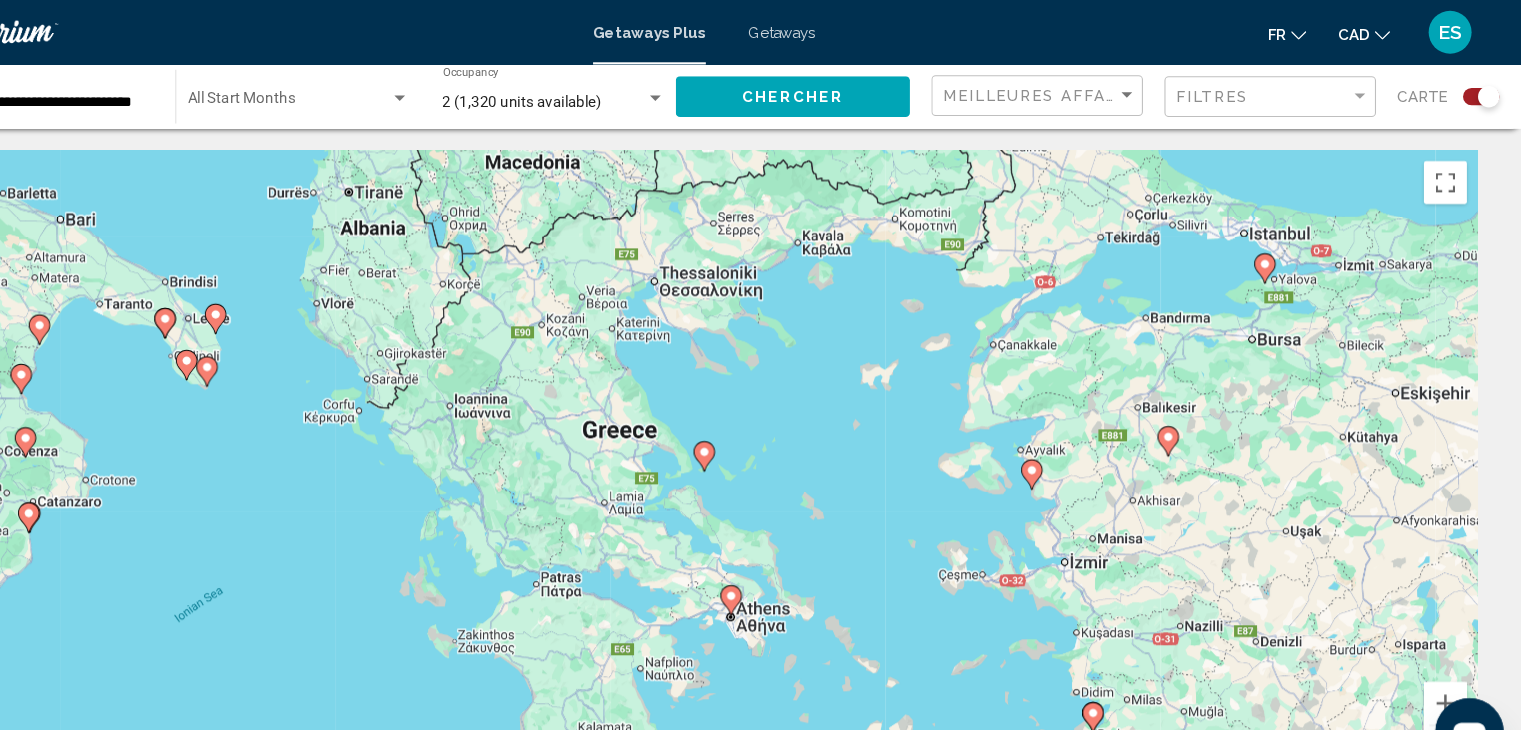click 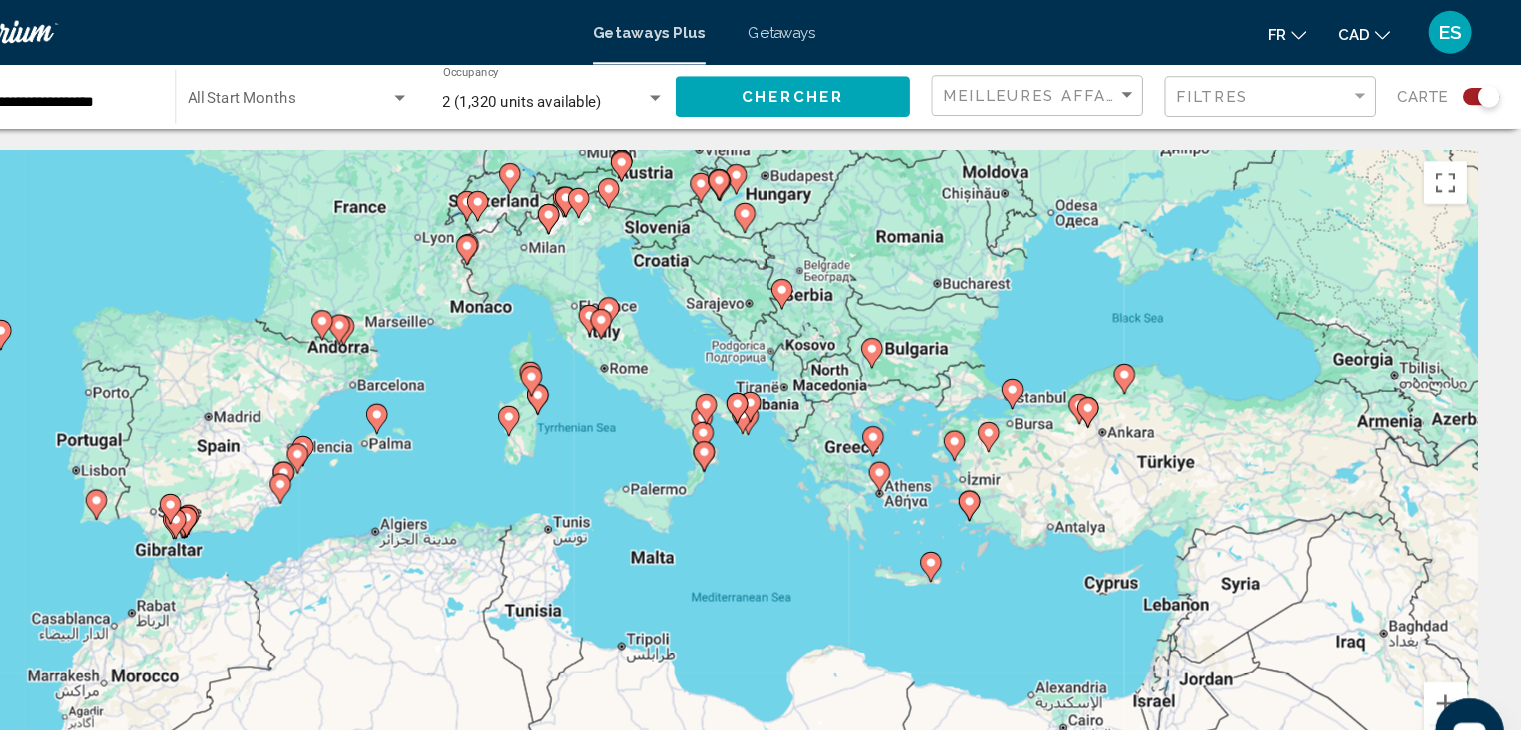 click 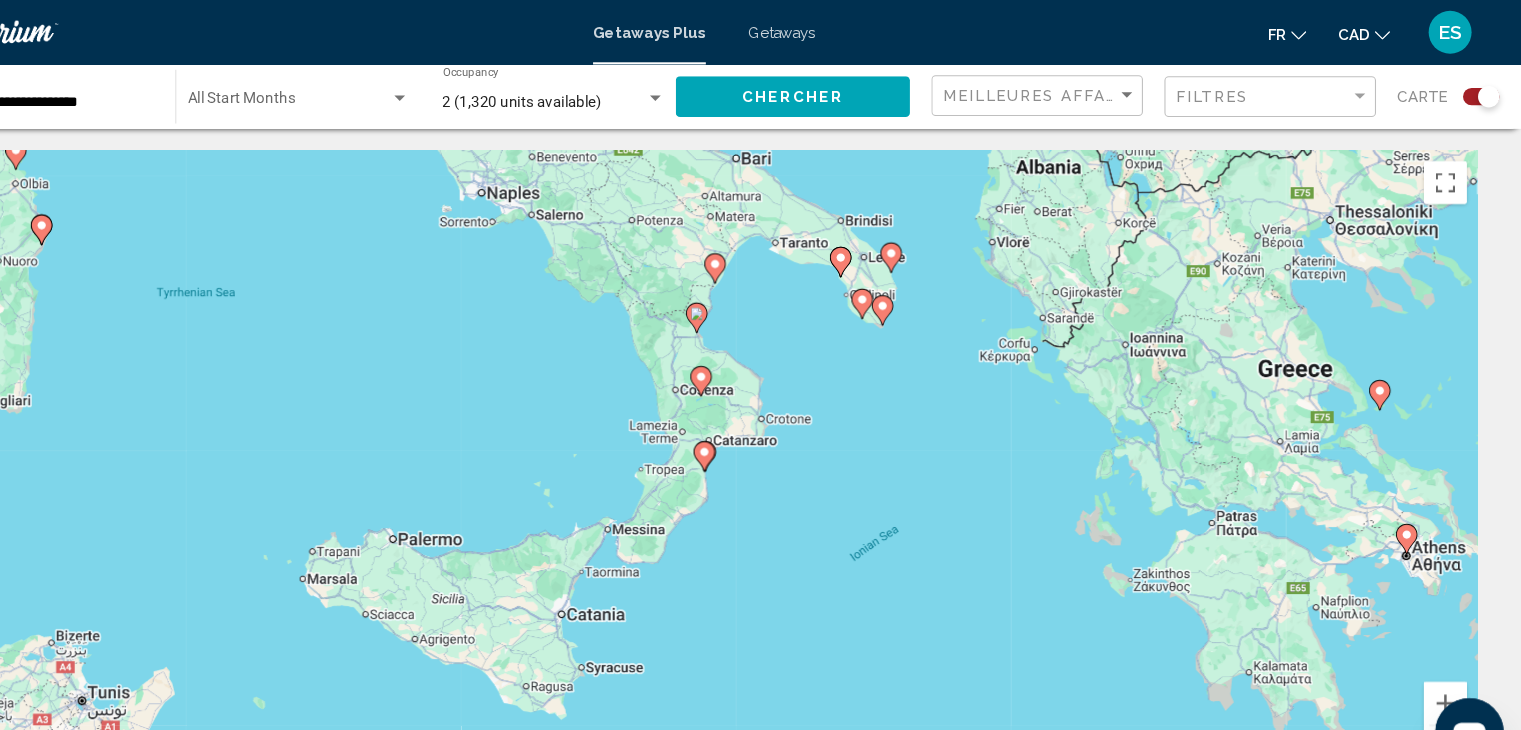 click 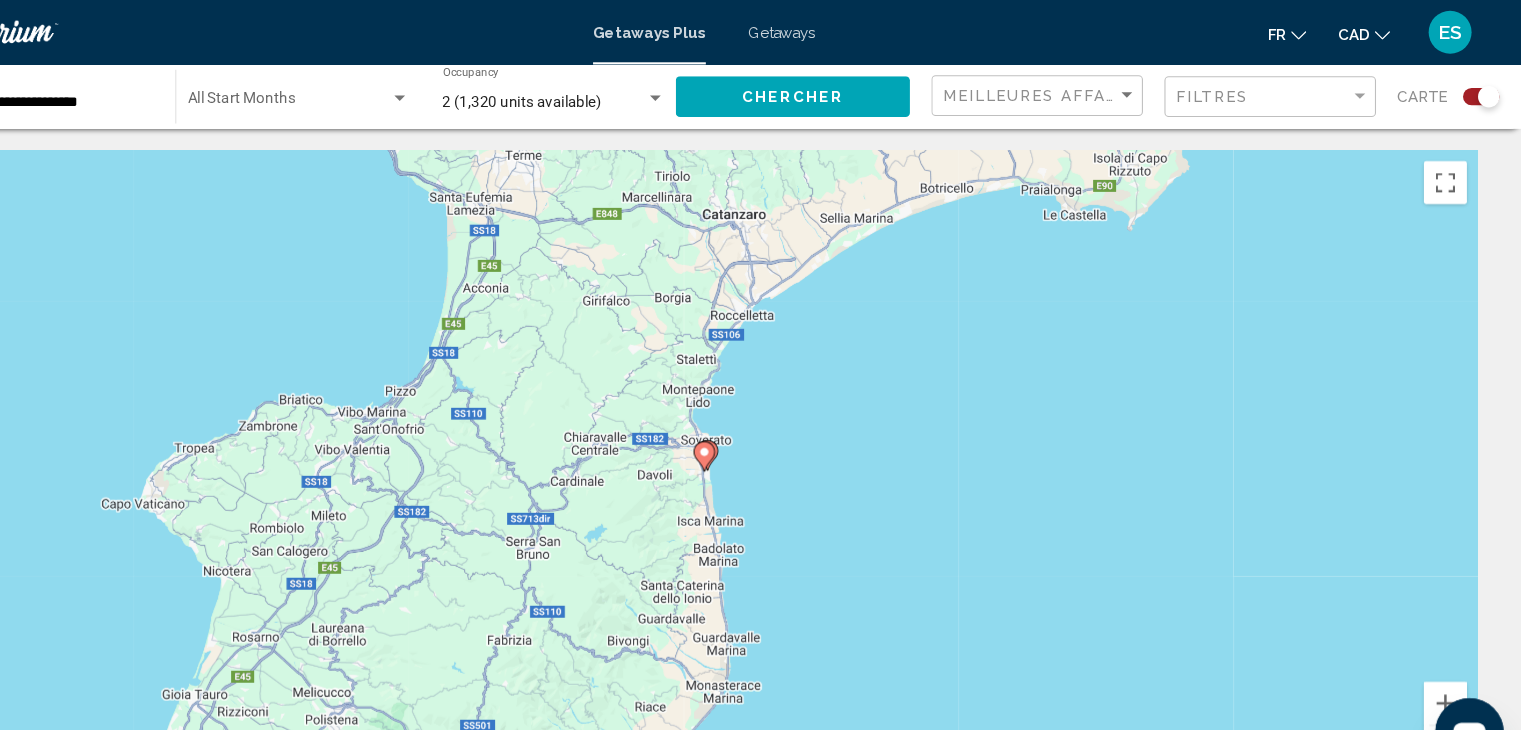 click 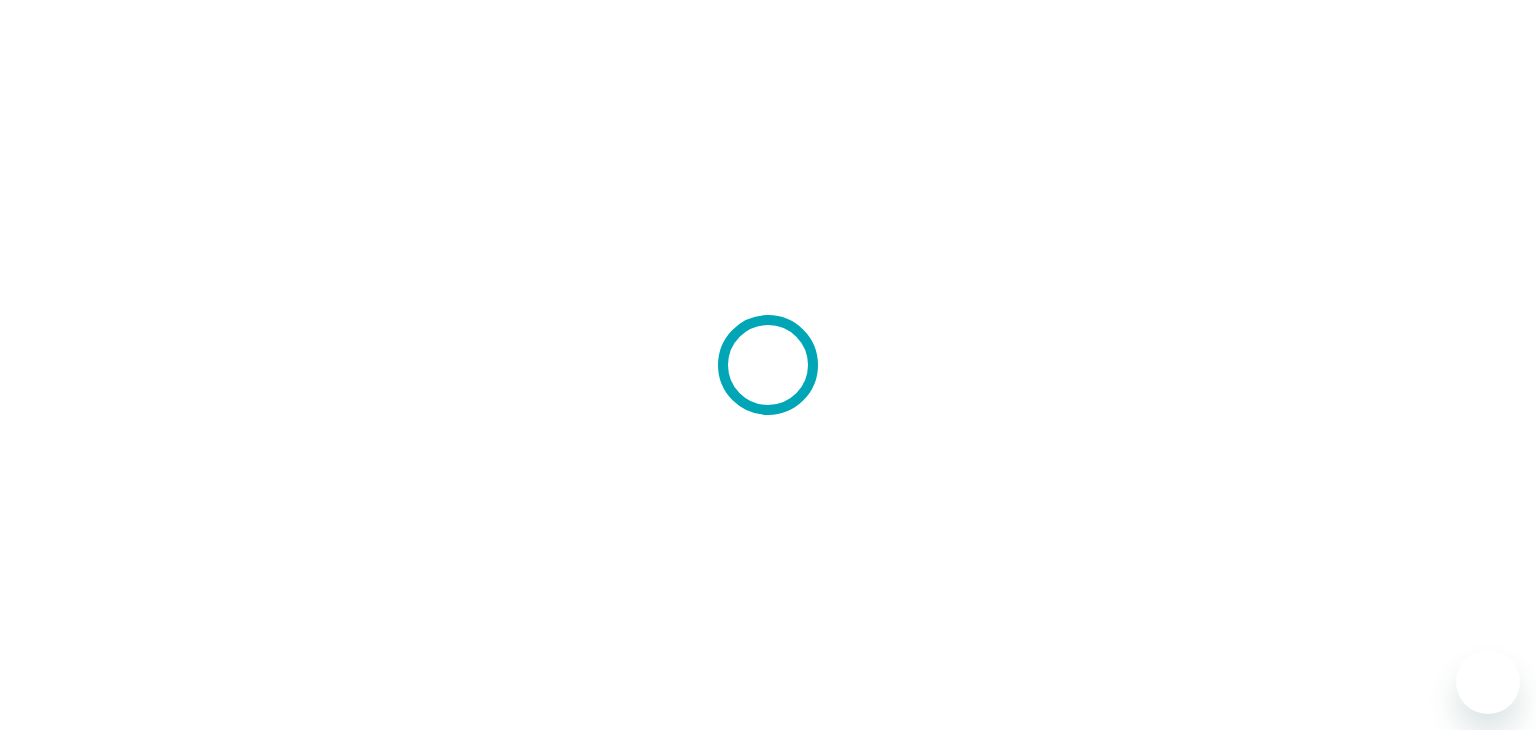scroll, scrollTop: 0, scrollLeft: 0, axis: both 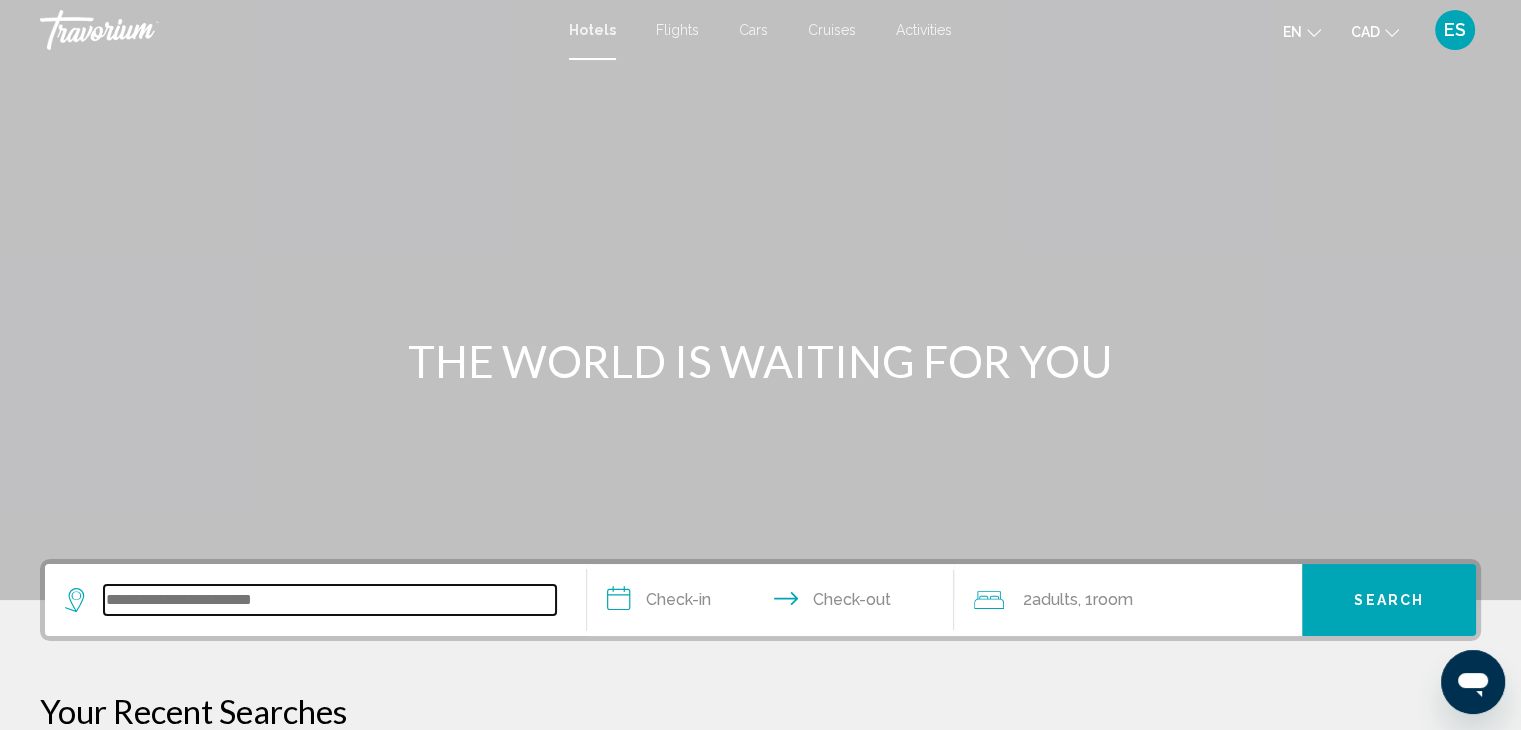 click at bounding box center [330, 600] 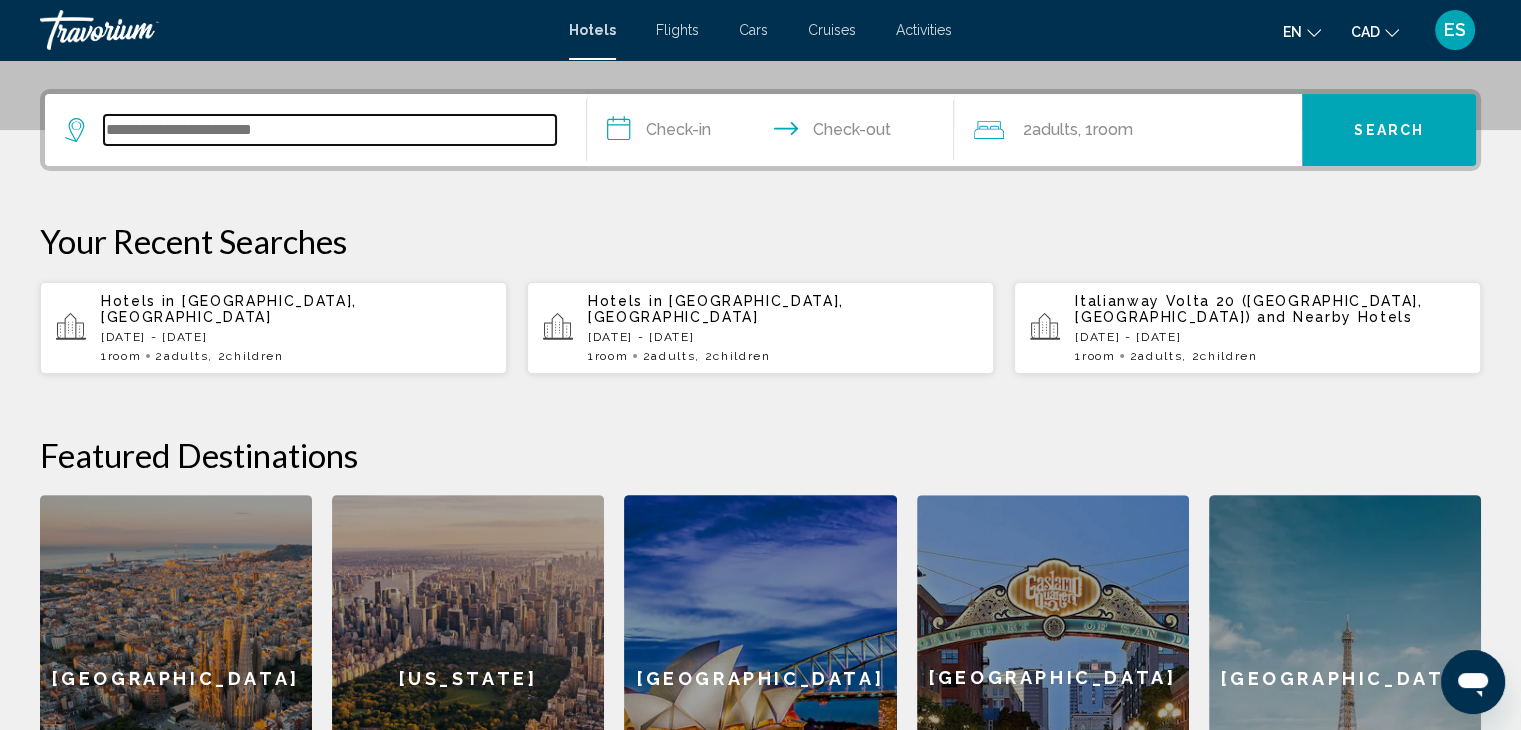 scroll, scrollTop: 493, scrollLeft: 0, axis: vertical 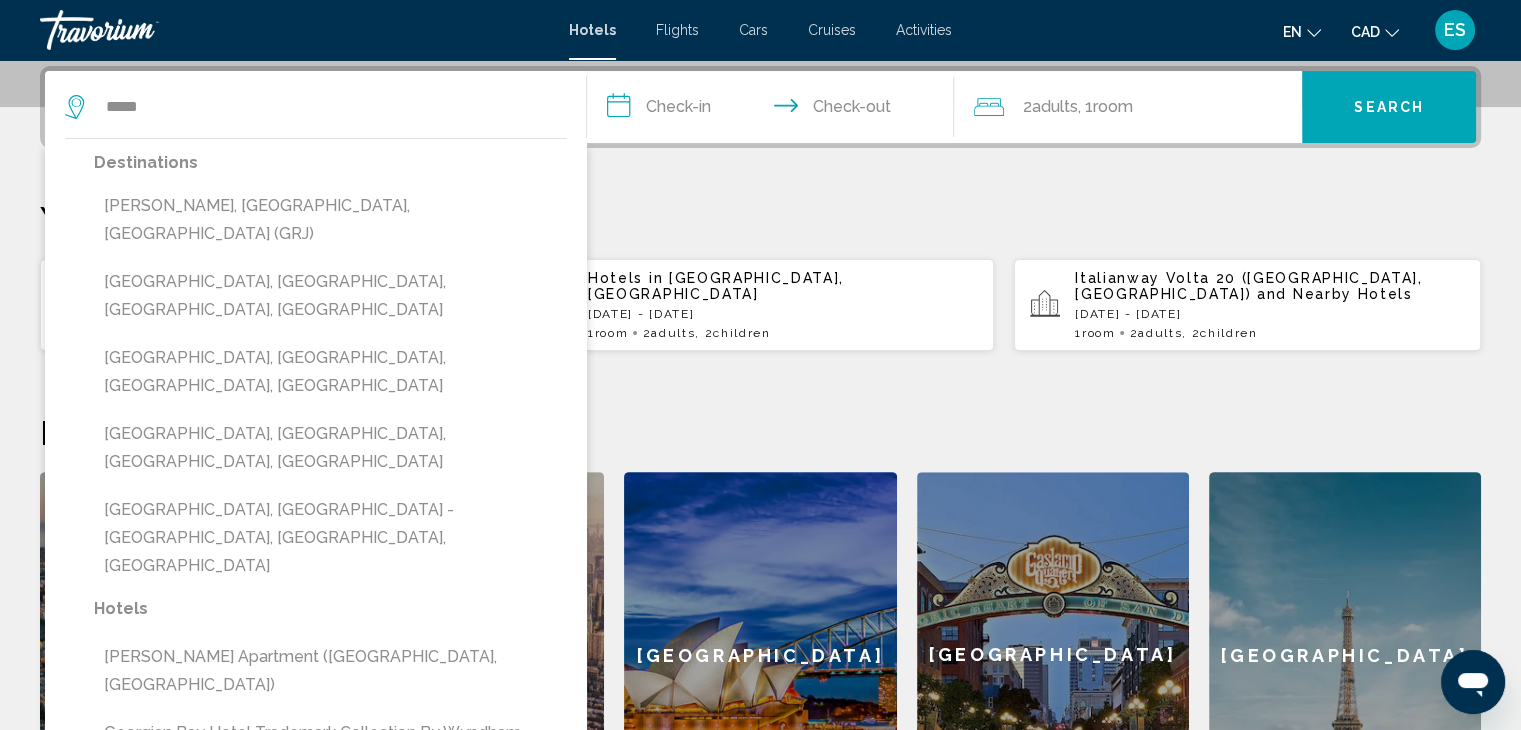 click on "Your Recent Searches" at bounding box center [760, 218] 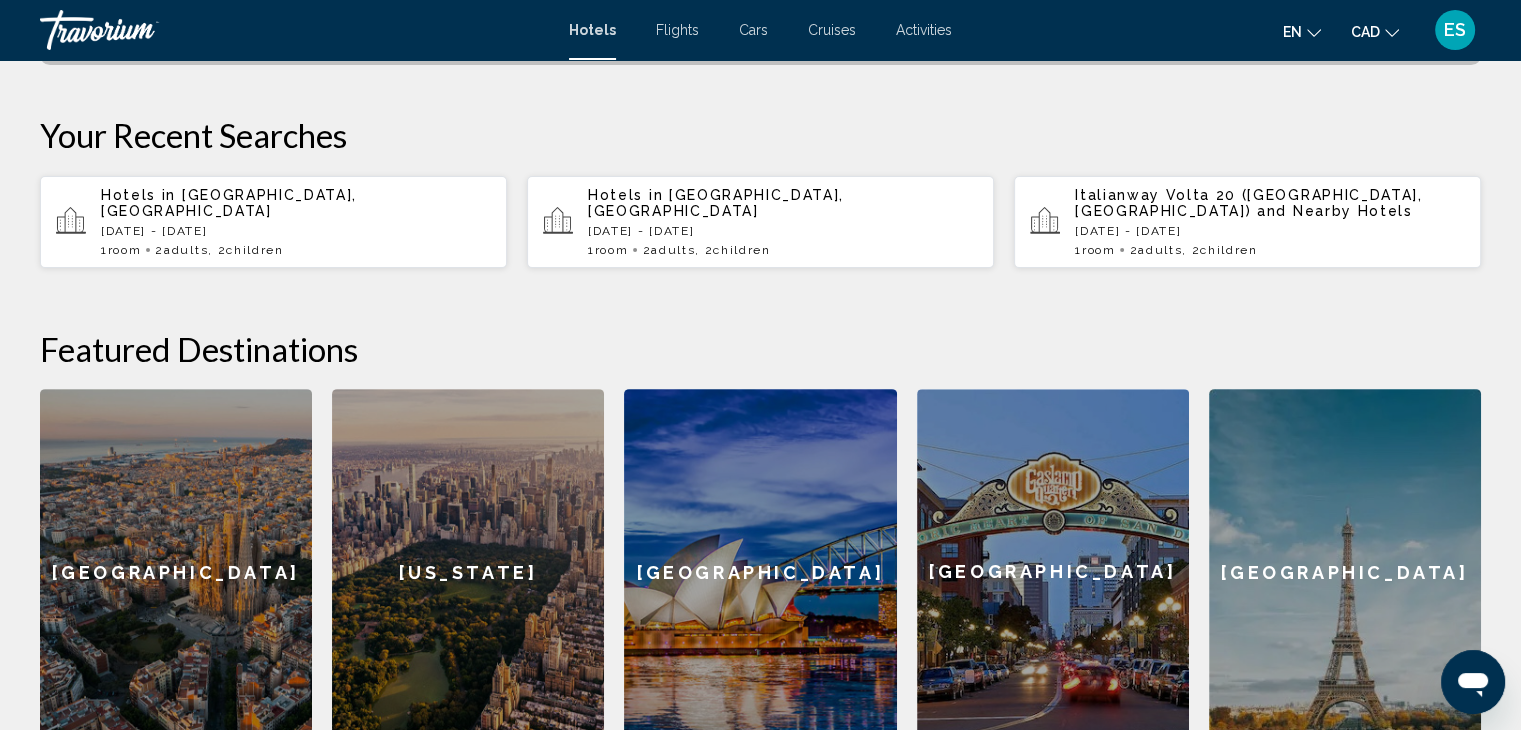 scroll, scrollTop: 493, scrollLeft: 0, axis: vertical 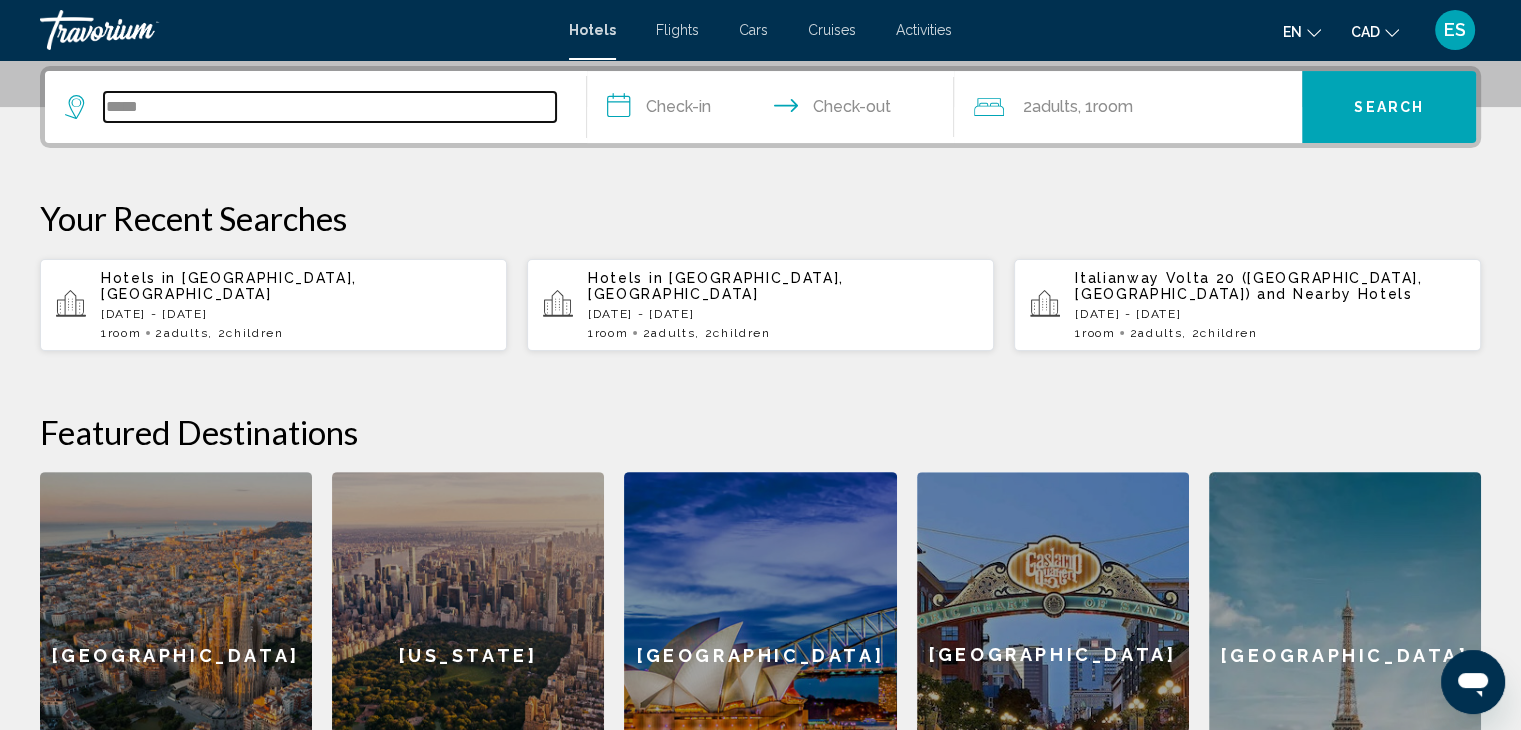 click on "*****" at bounding box center (330, 107) 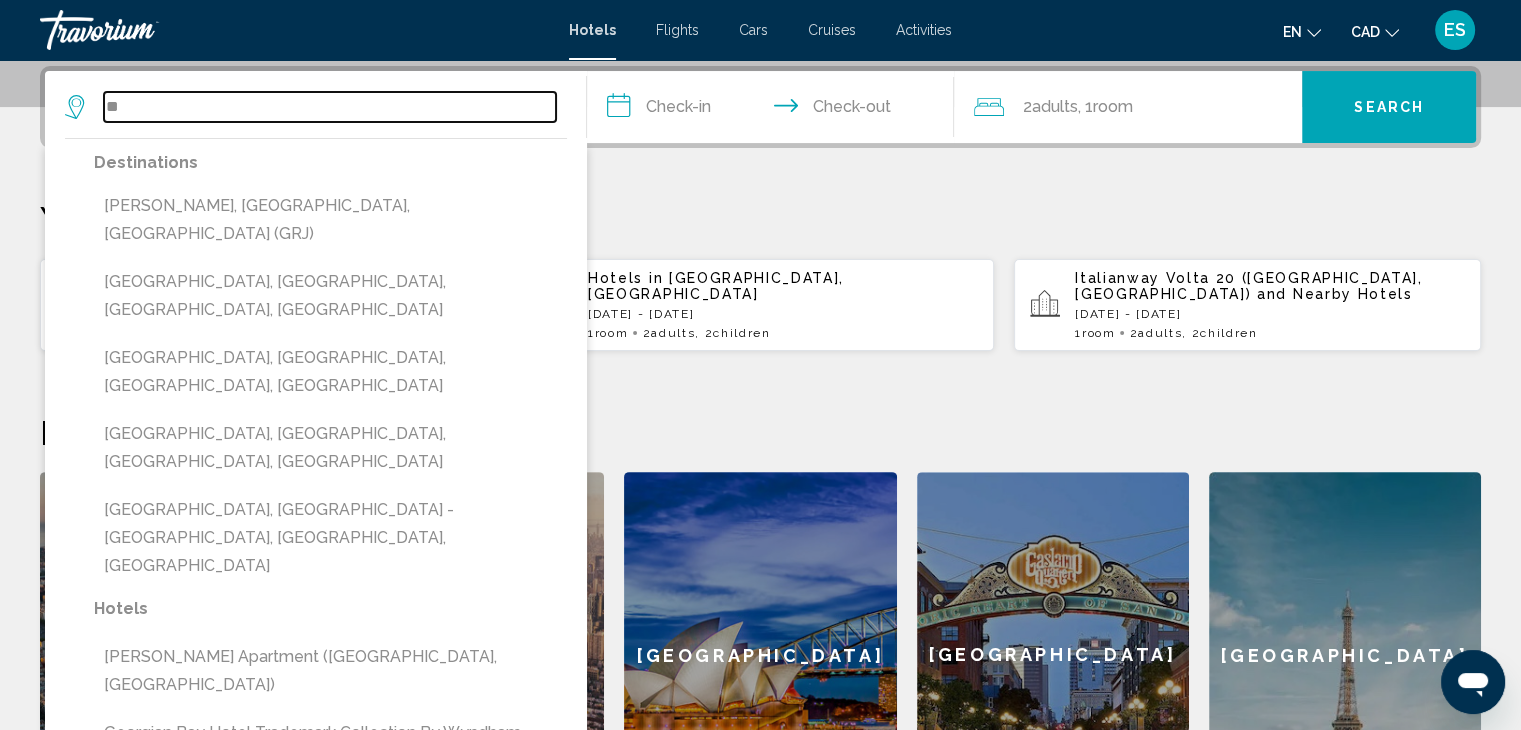 type on "*" 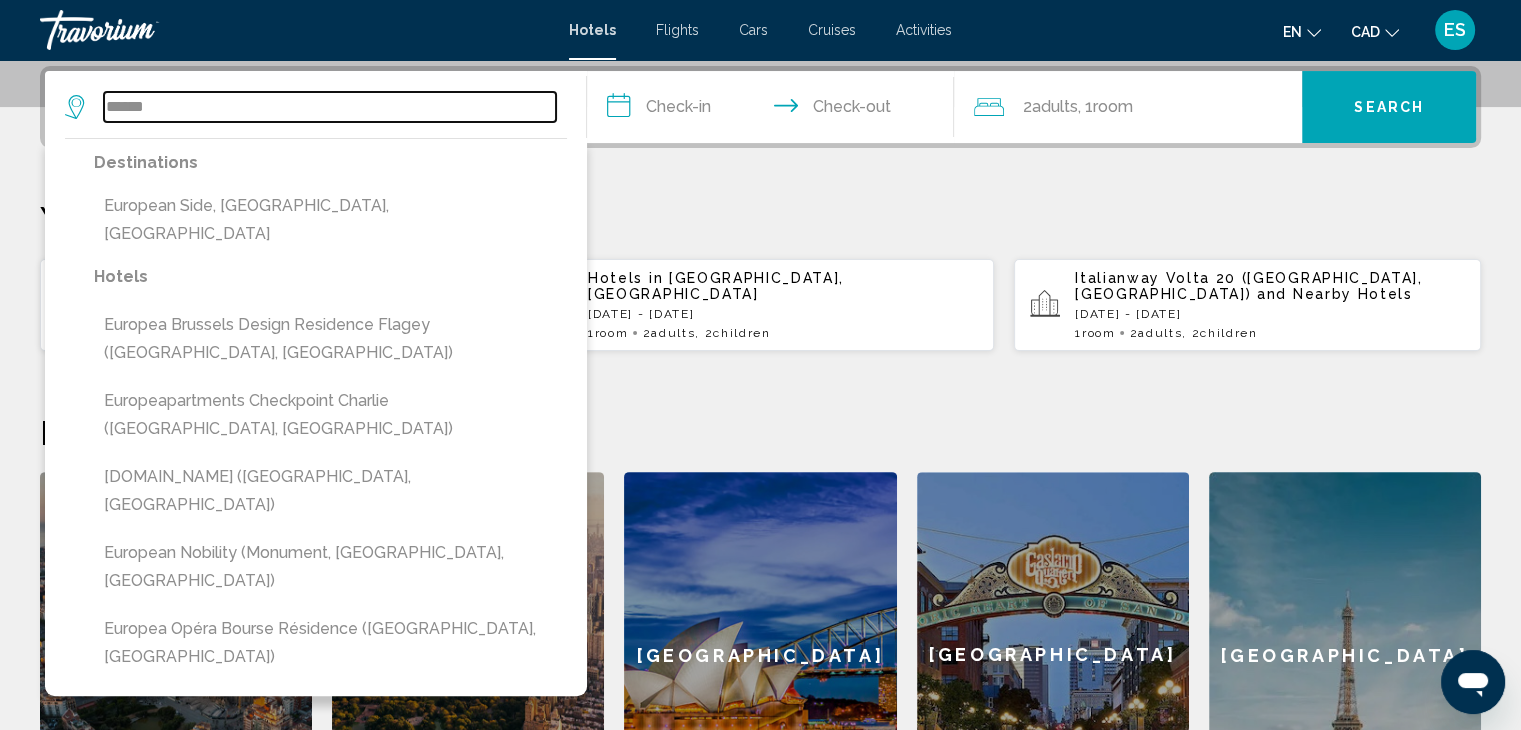click on "******" at bounding box center (330, 107) 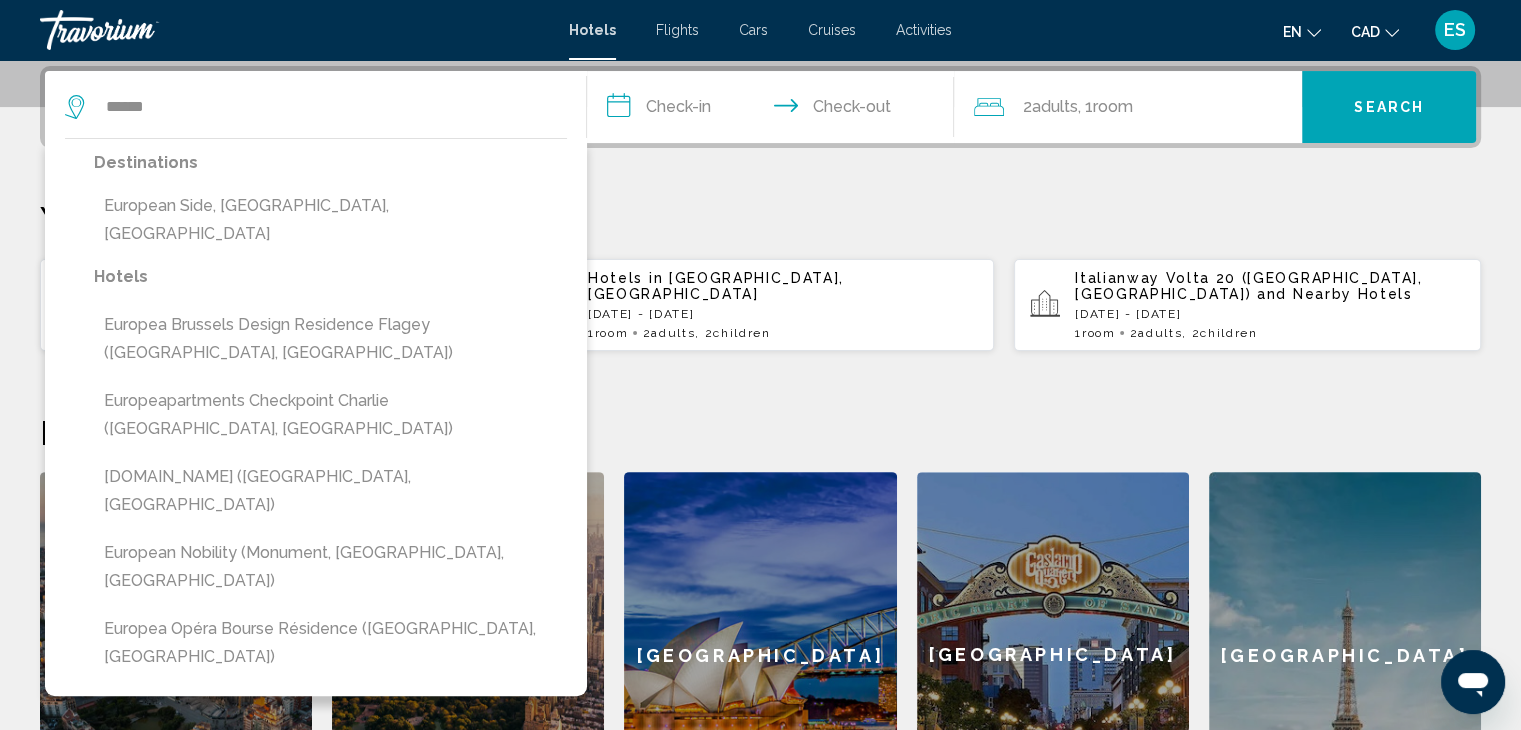 click on "Your Recent Searches" at bounding box center [760, 218] 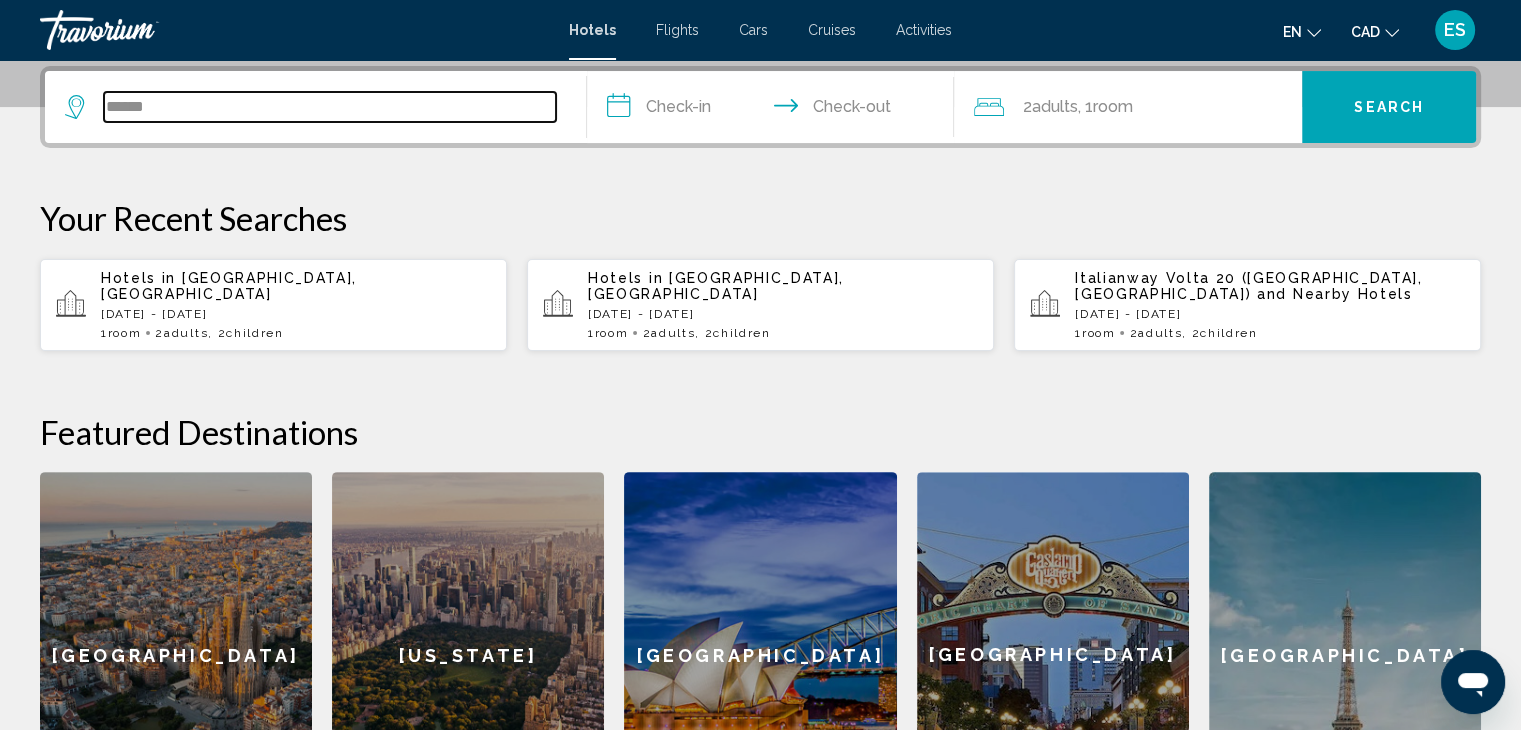 click on "******" at bounding box center (330, 107) 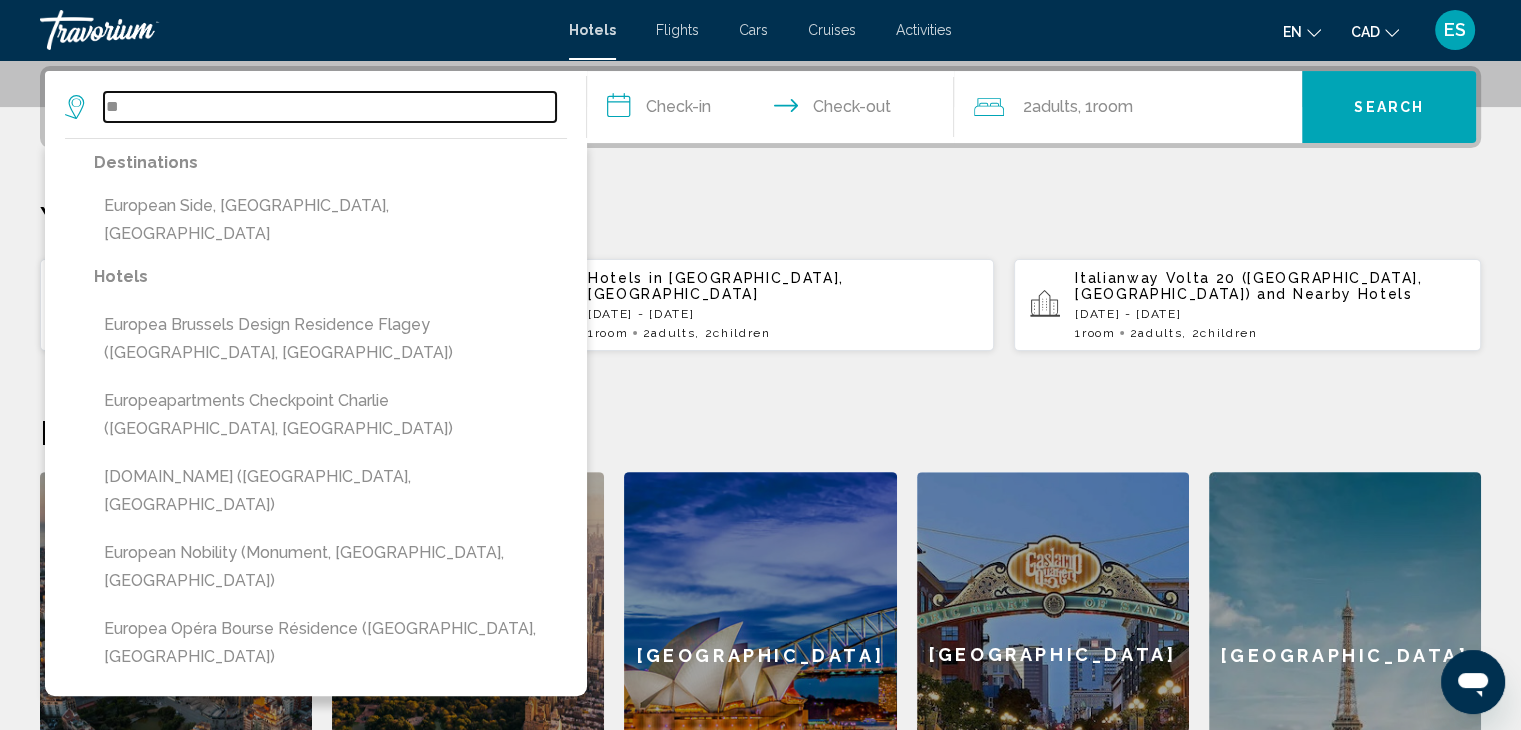 type on "*" 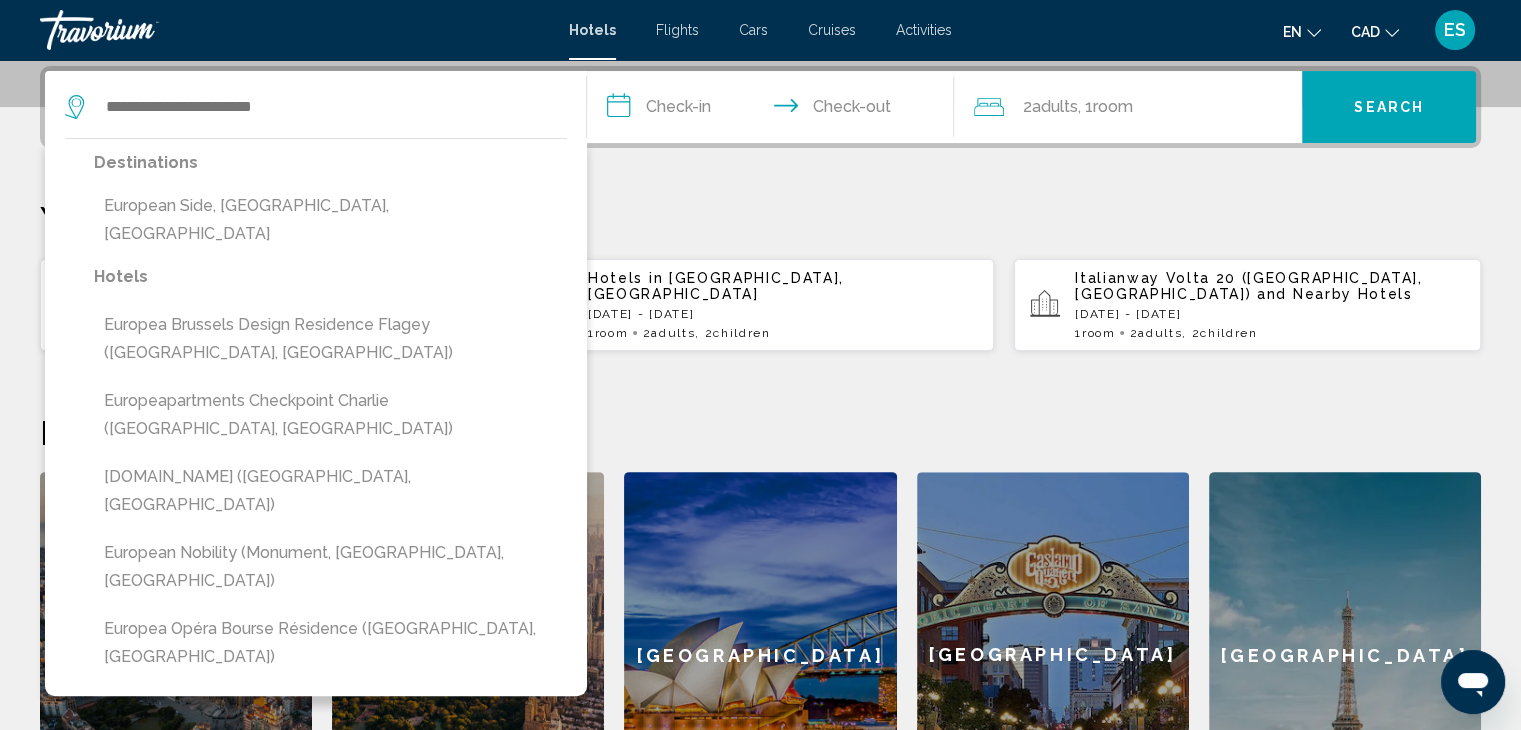 click on "Your Recent Searches" at bounding box center (760, 218) 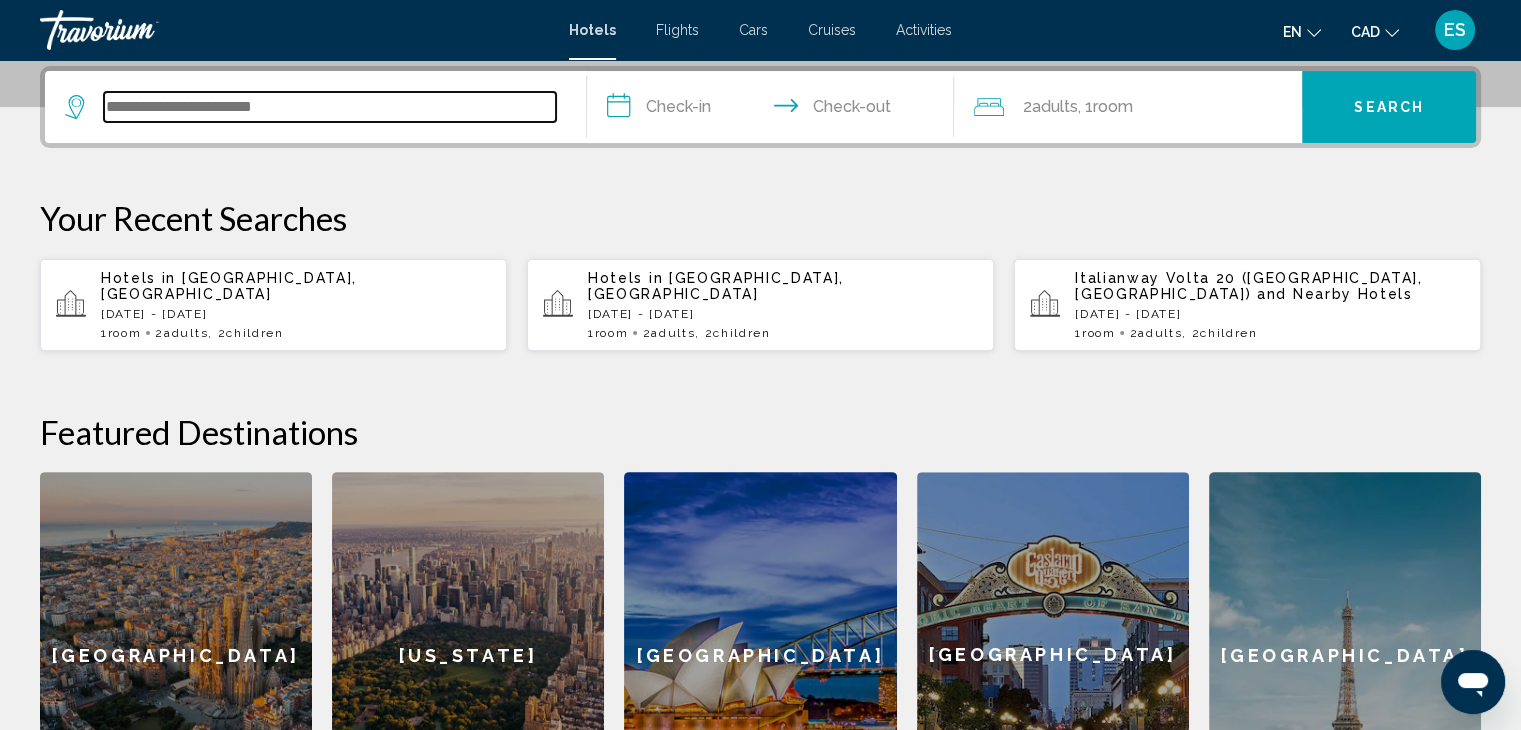 click at bounding box center [330, 107] 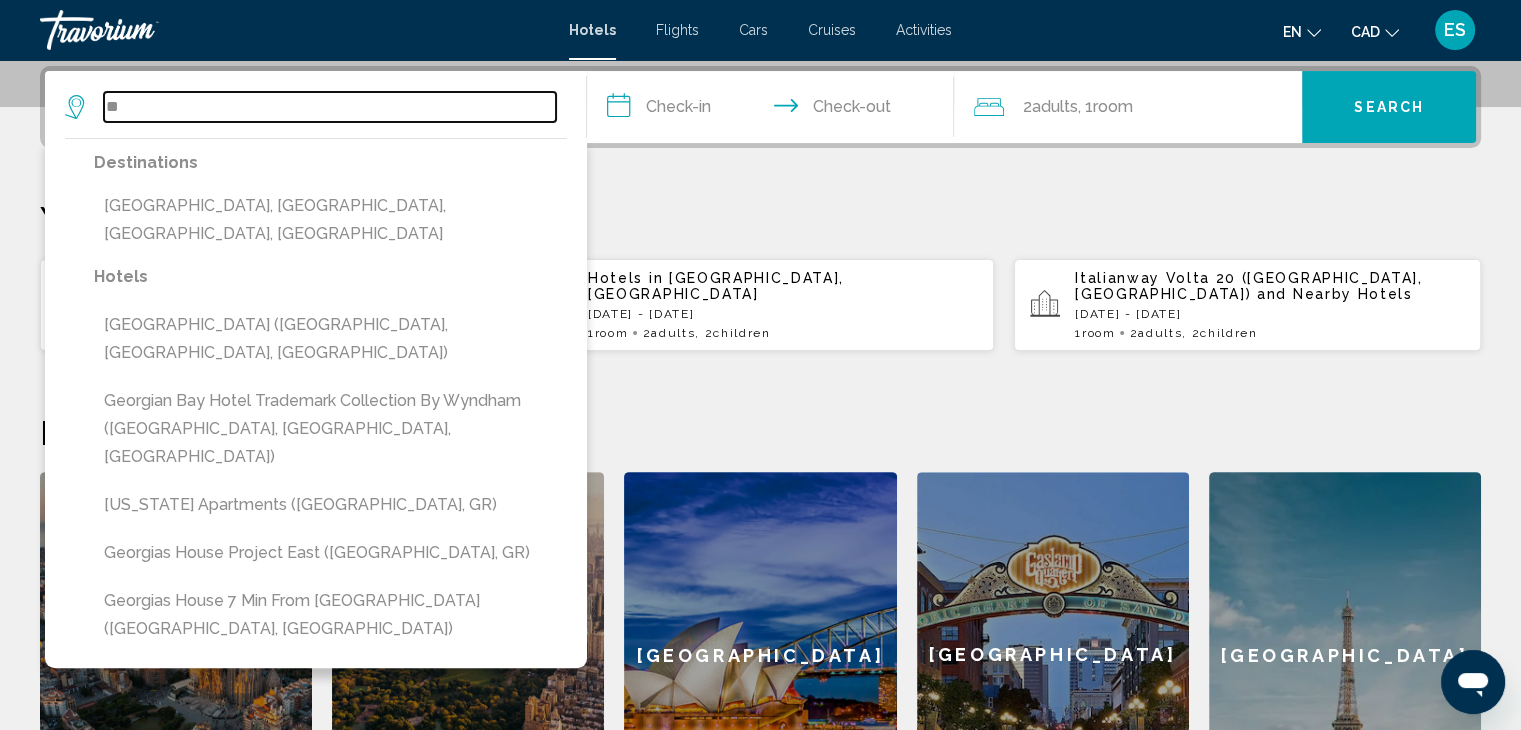 type on "*" 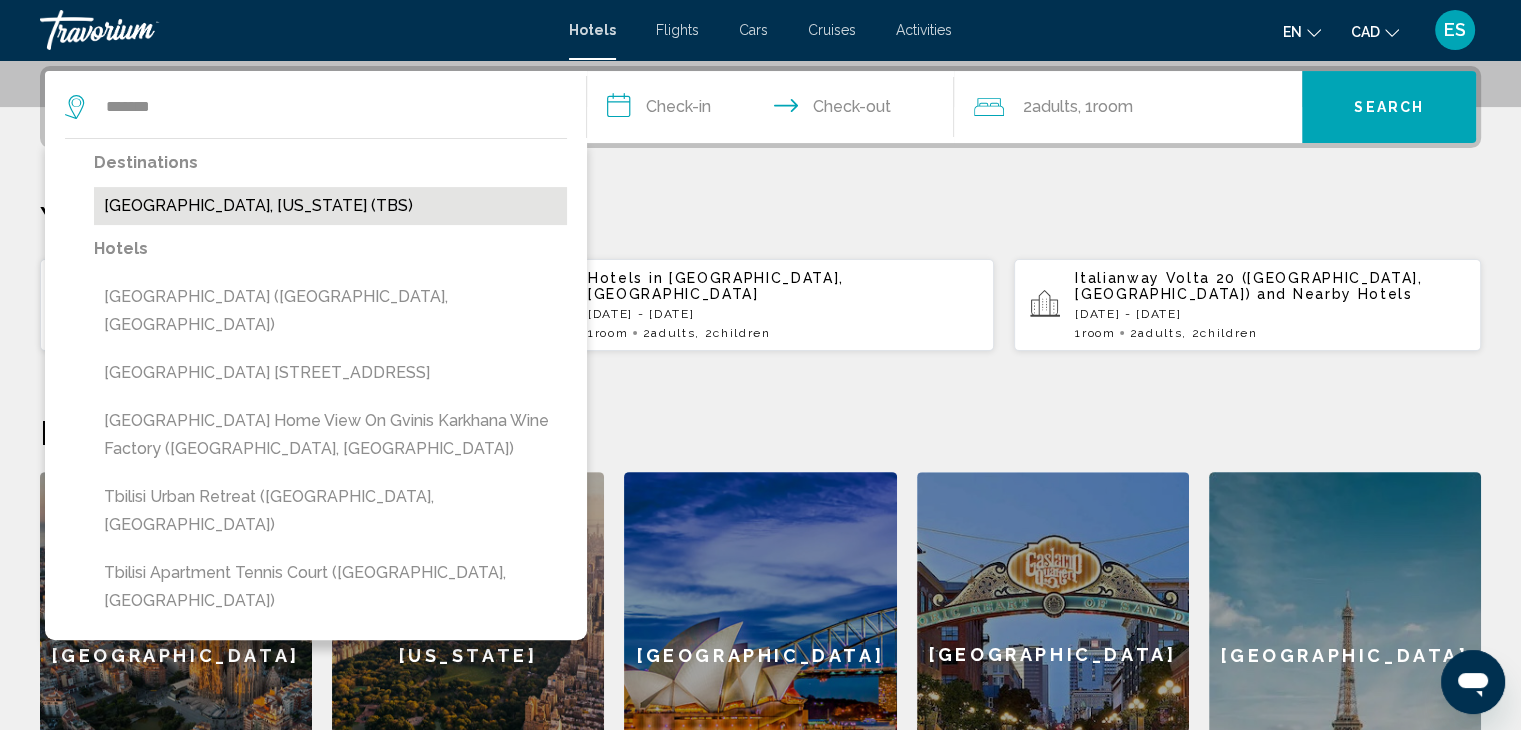 click on "Tbilisi, Georgia (TBS)" at bounding box center [330, 206] 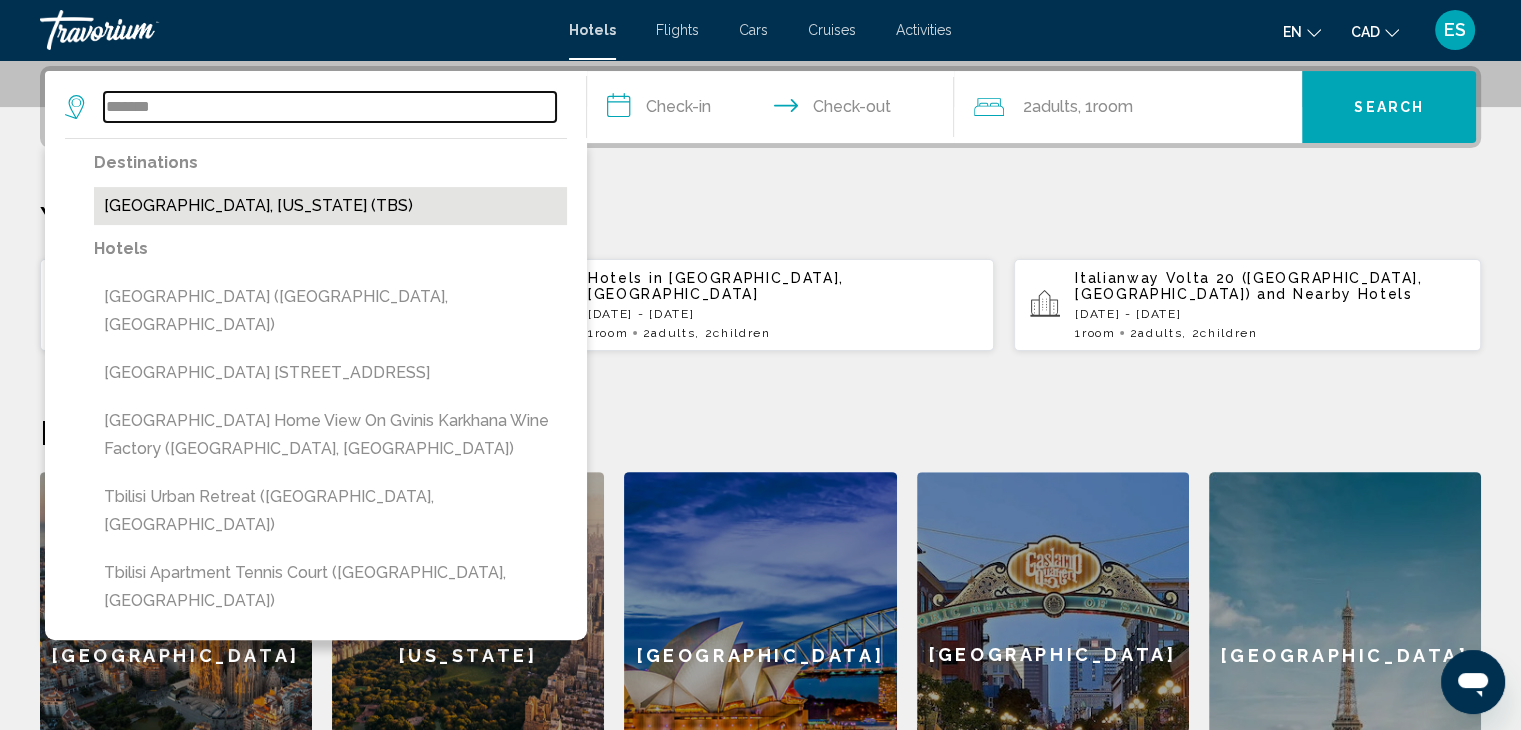 type on "**********" 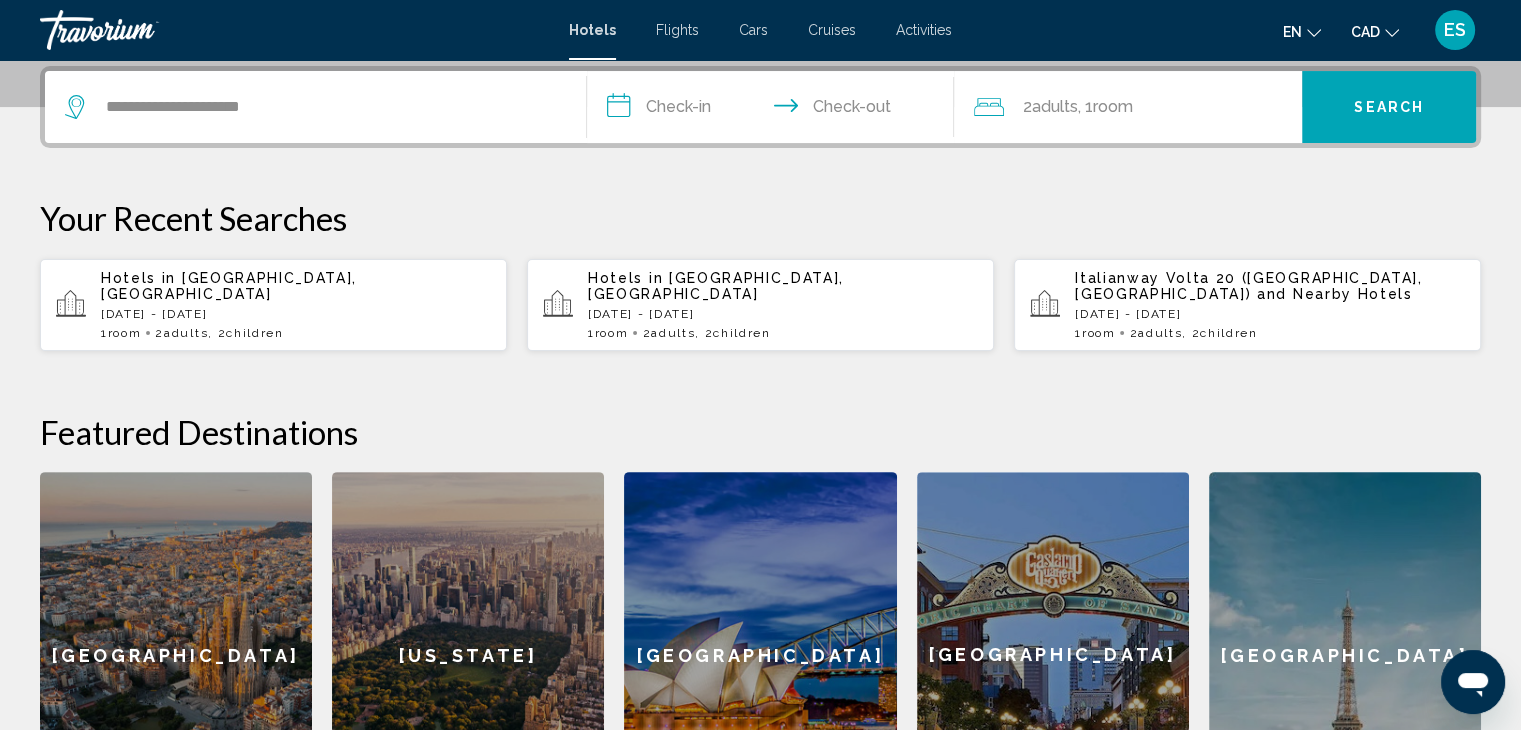 click on "**********" at bounding box center [775, 110] 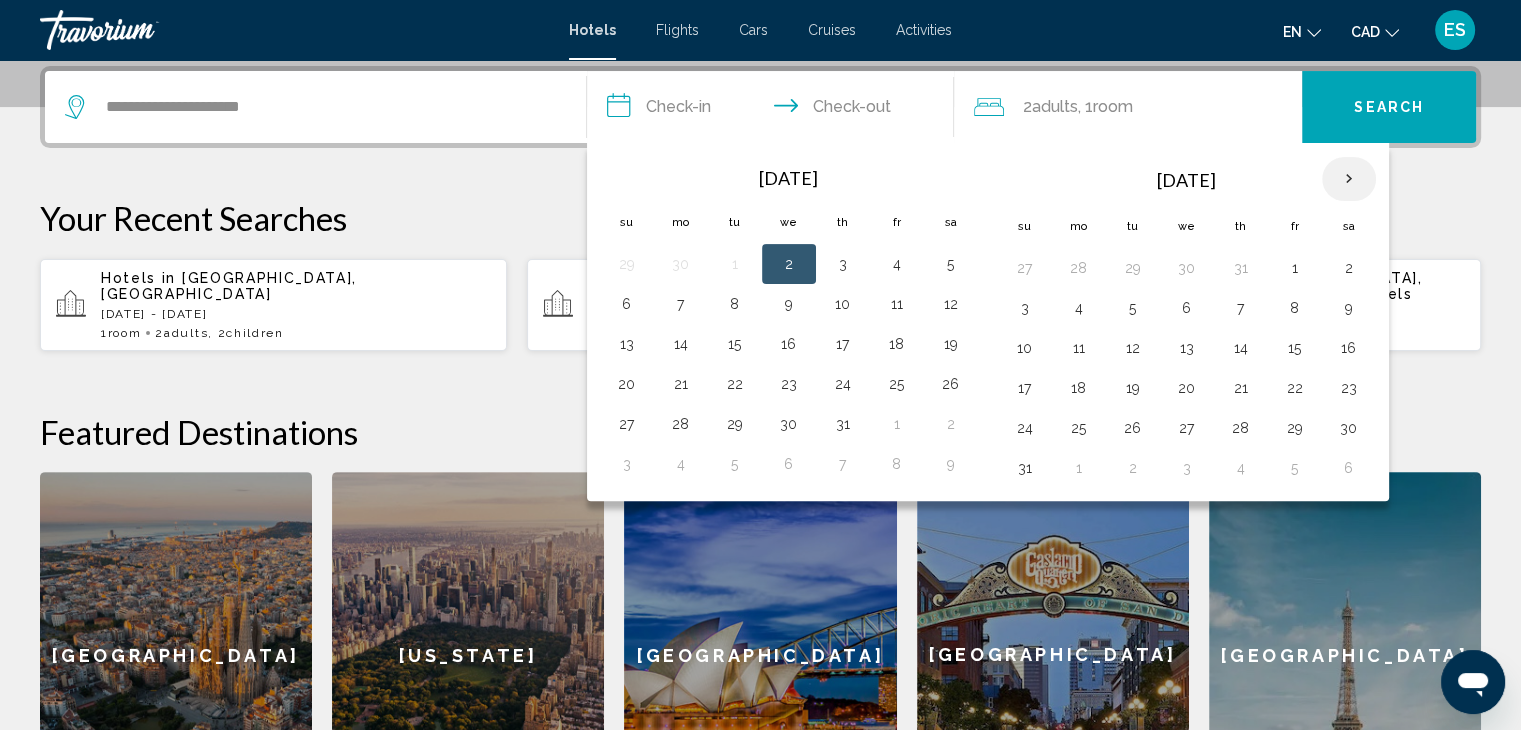 click at bounding box center (1349, 179) 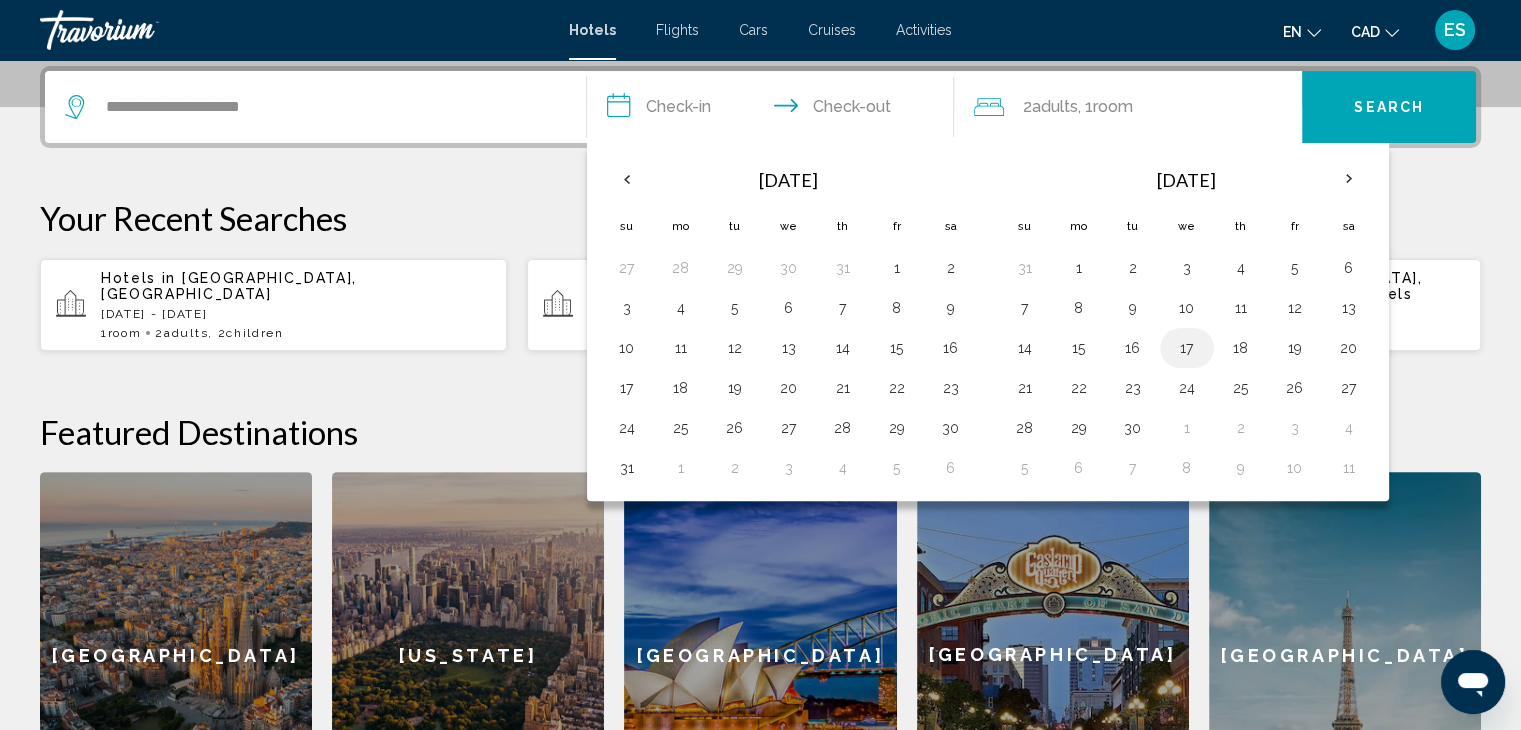 click on "17" at bounding box center (1187, 348) 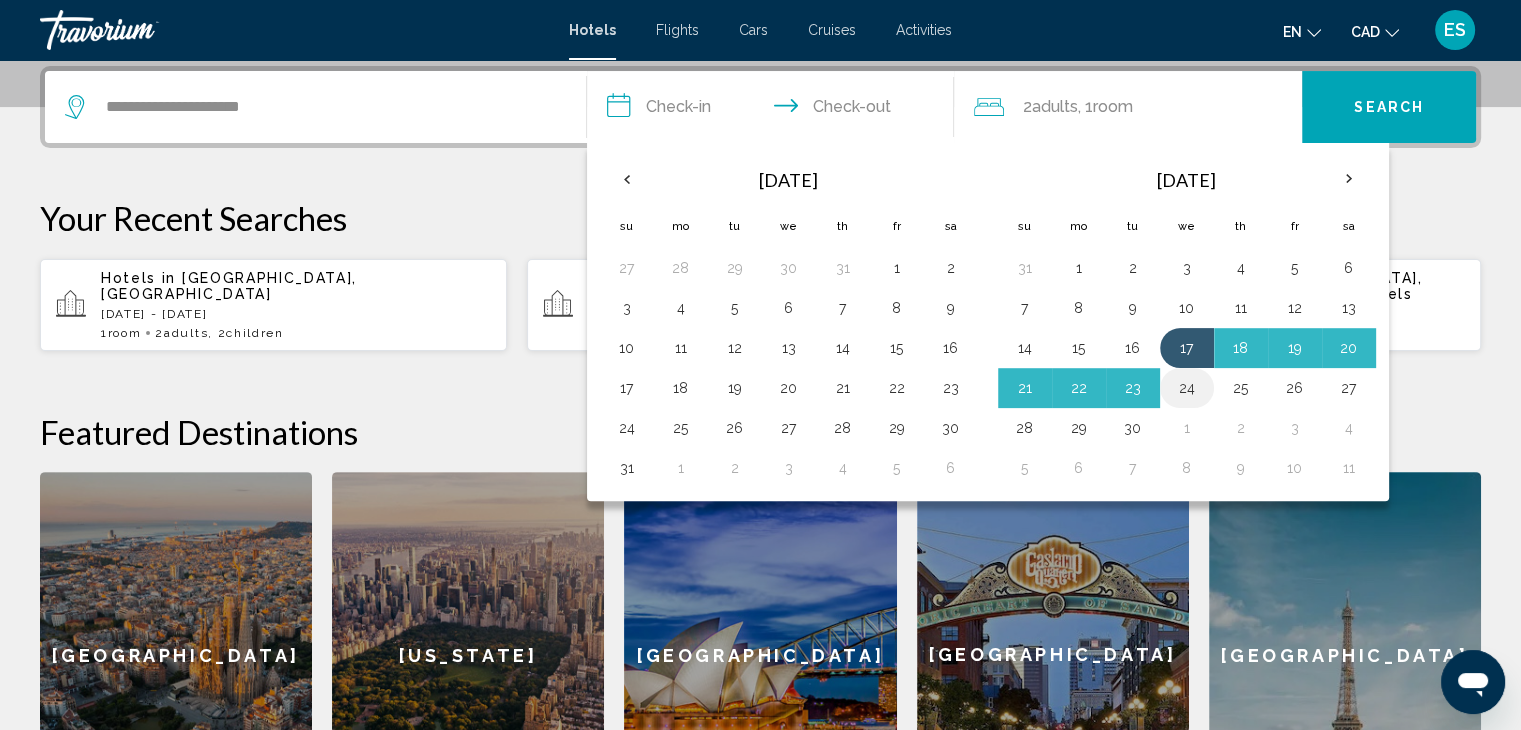 click on "24" at bounding box center (1187, 388) 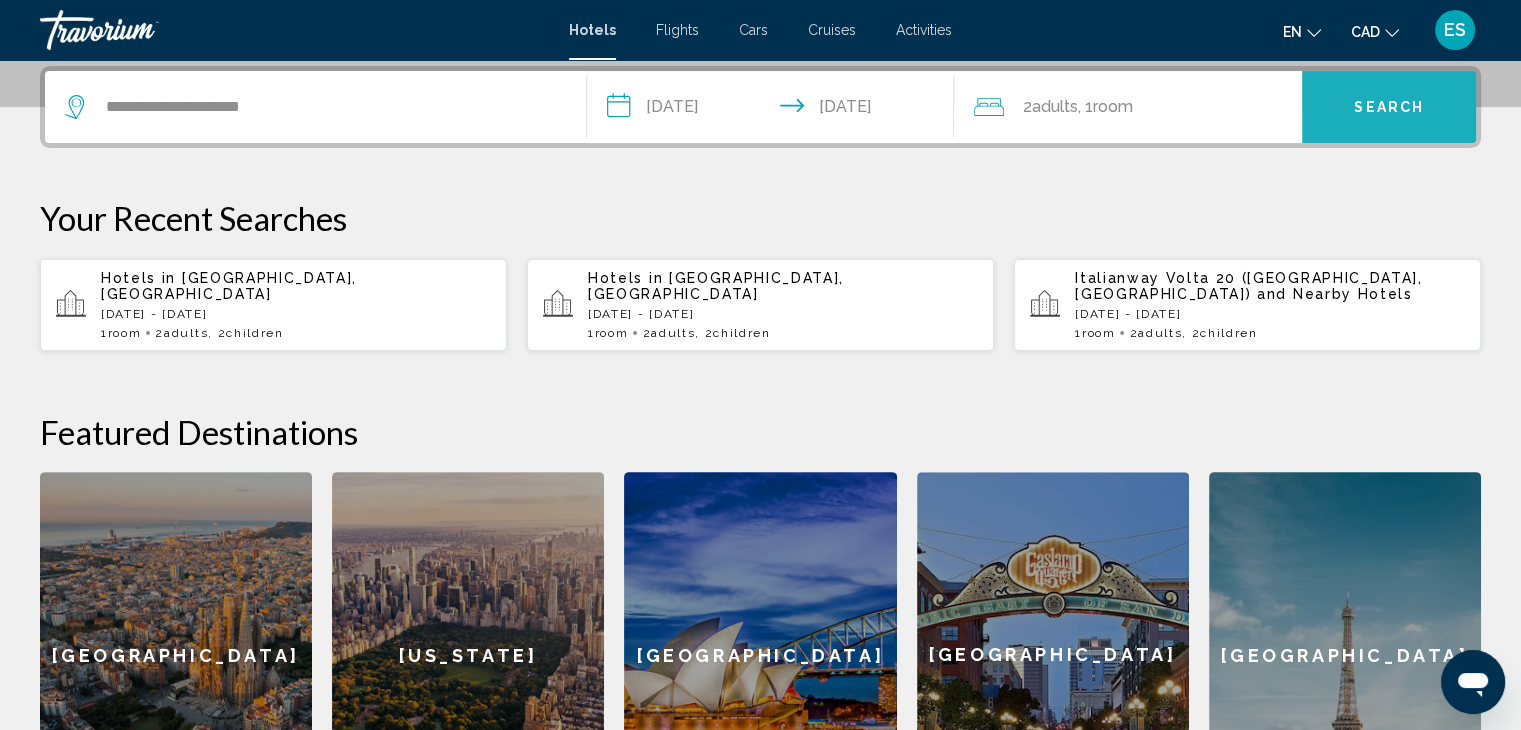 click on "Search" at bounding box center (1389, 106) 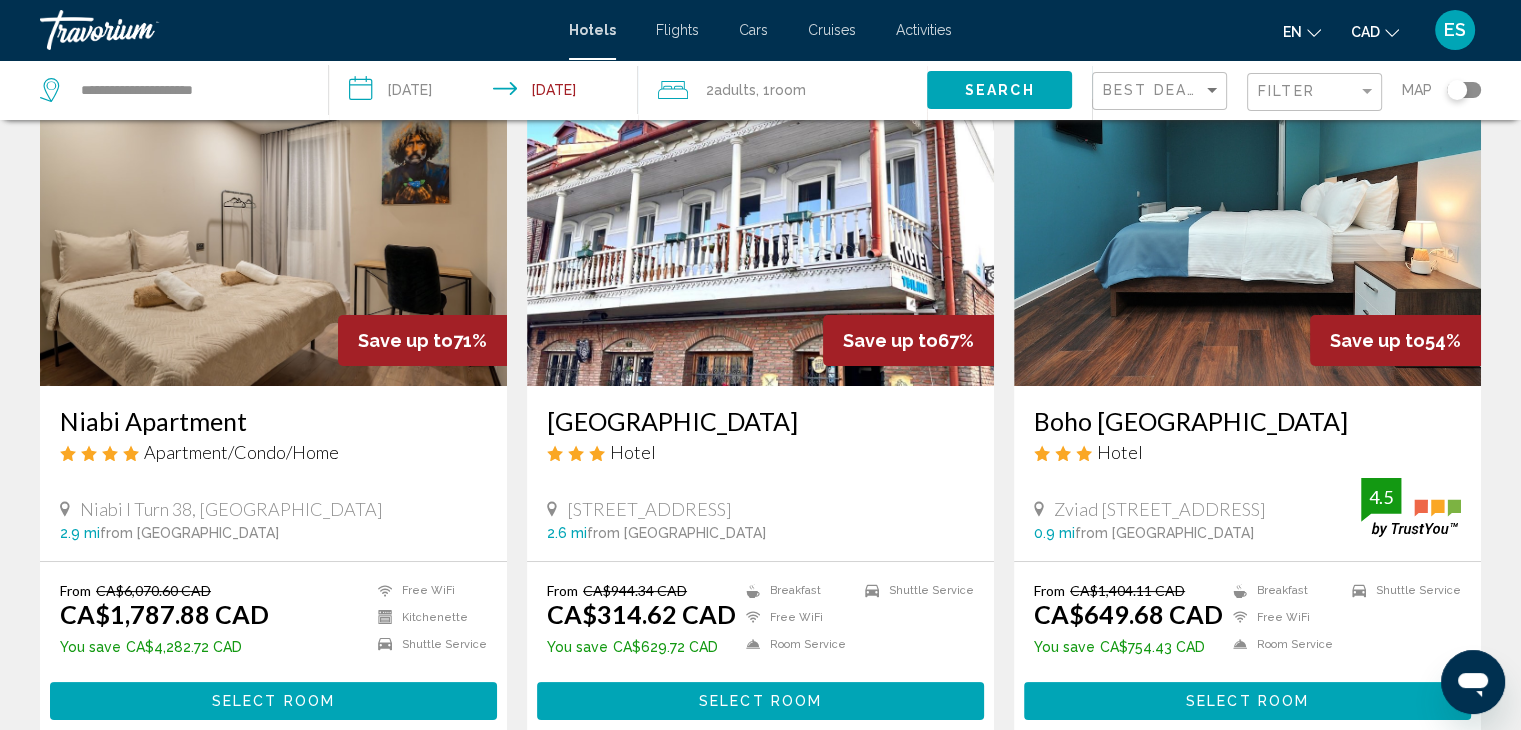scroll, scrollTop: 160, scrollLeft: 0, axis: vertical 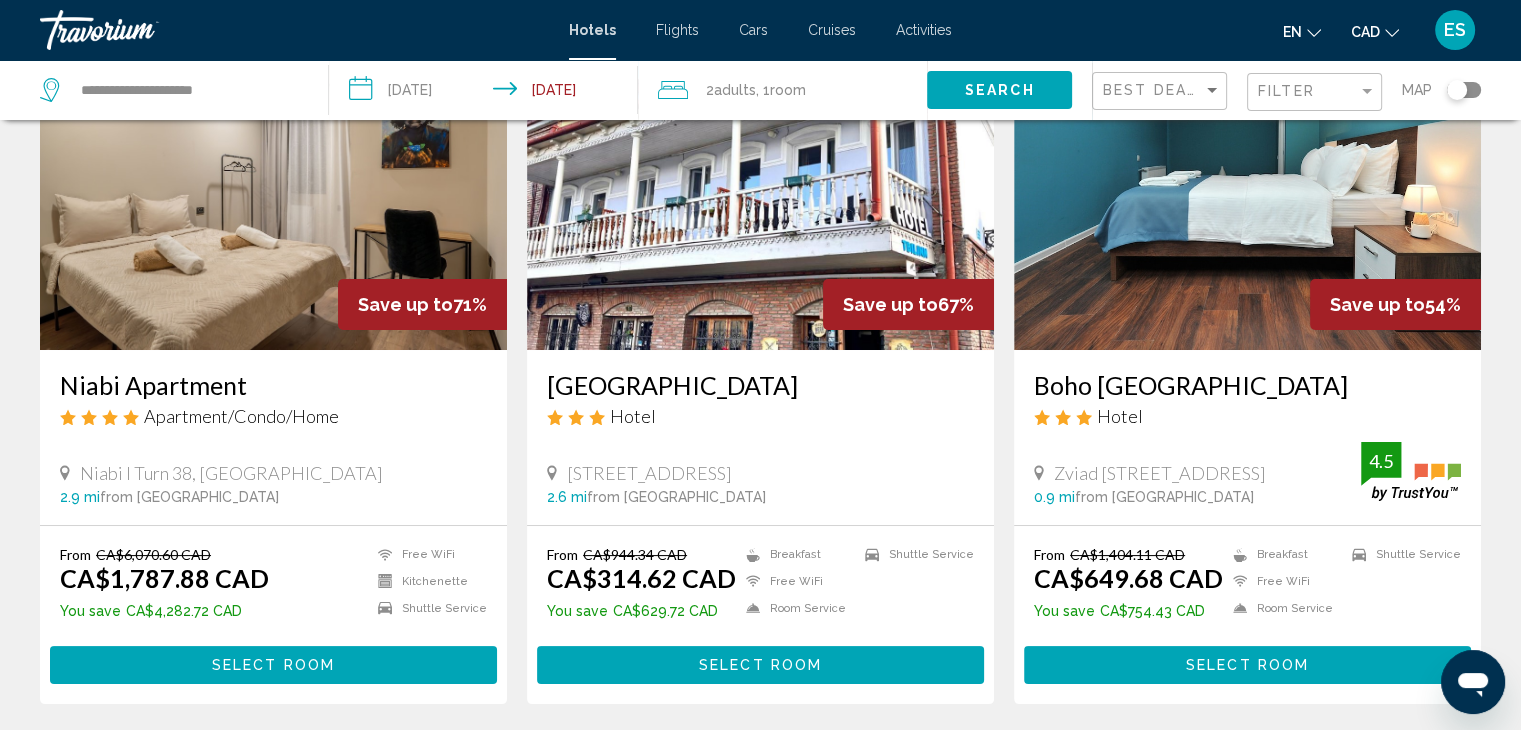 click on "Best Deals Filter Map" 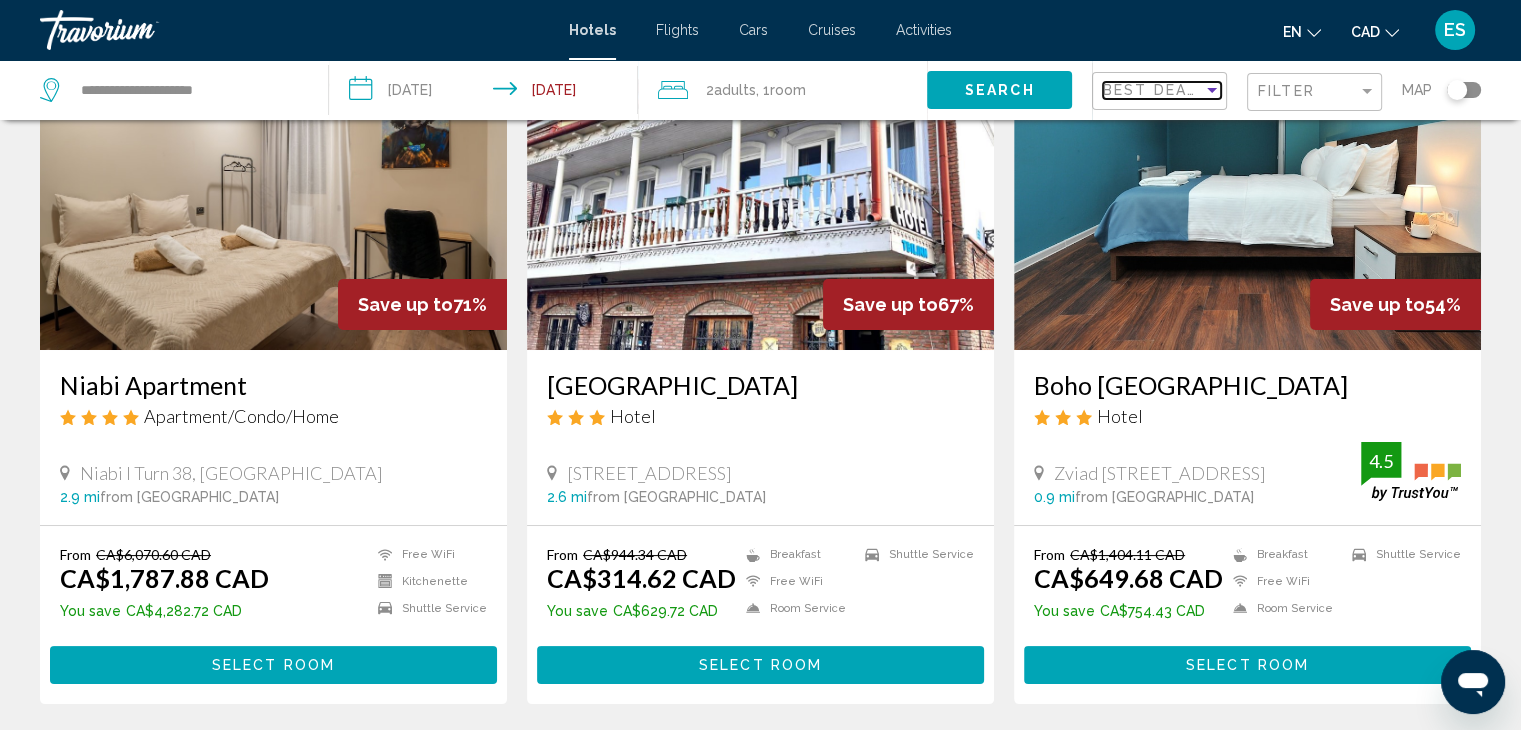 click at bounding box center (1212, 90) 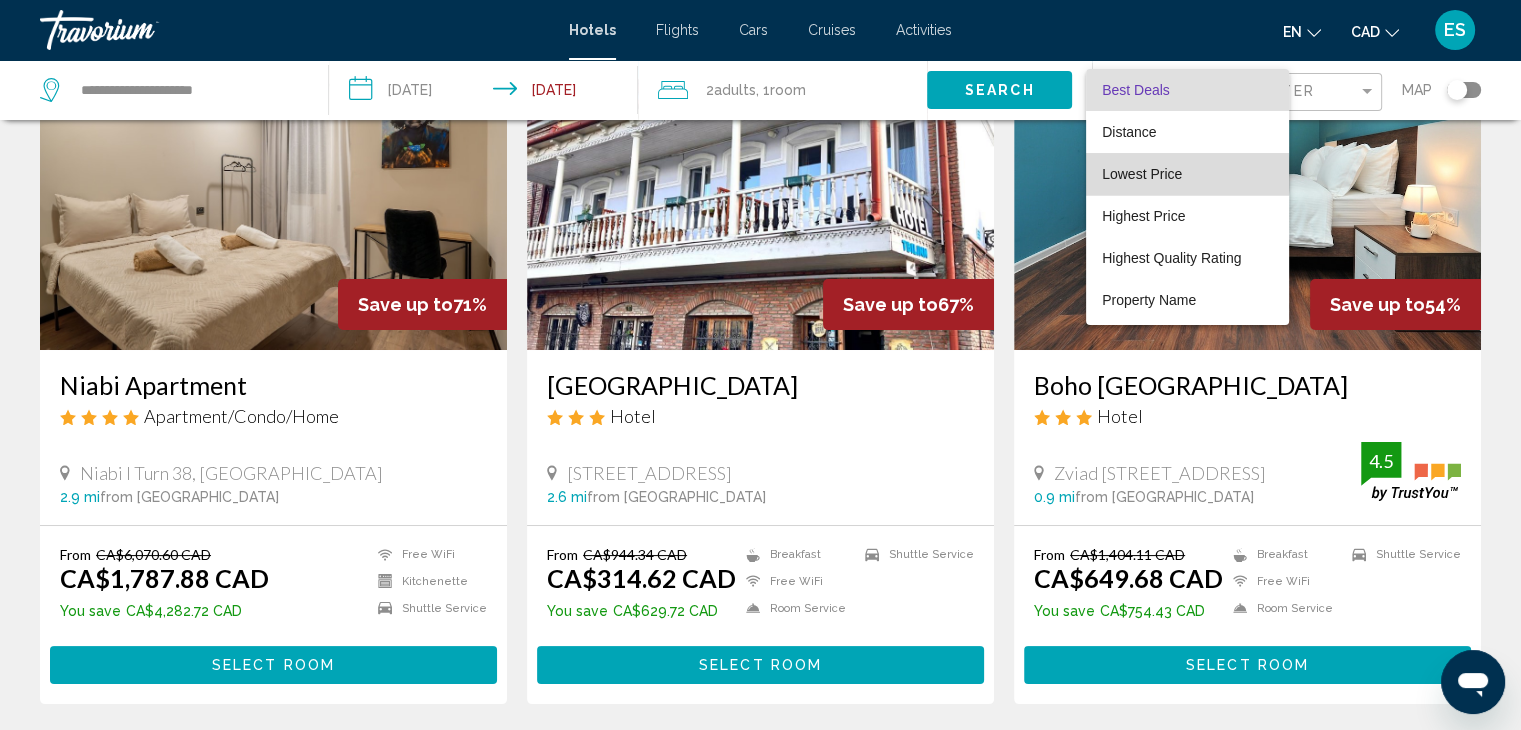 click on "Lowest Price" at bounding box center [1142, 174] 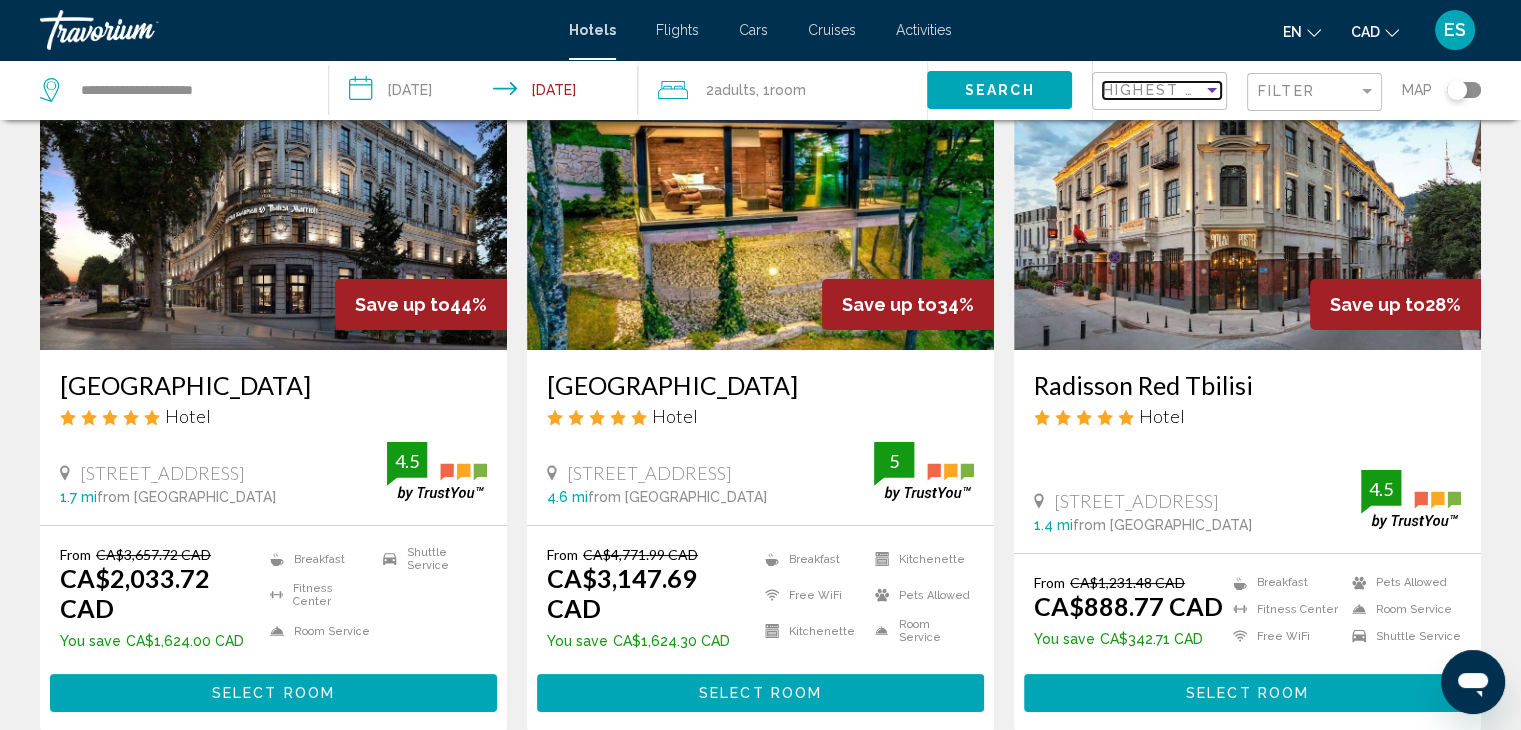 click at bounding box center [1212, 90] 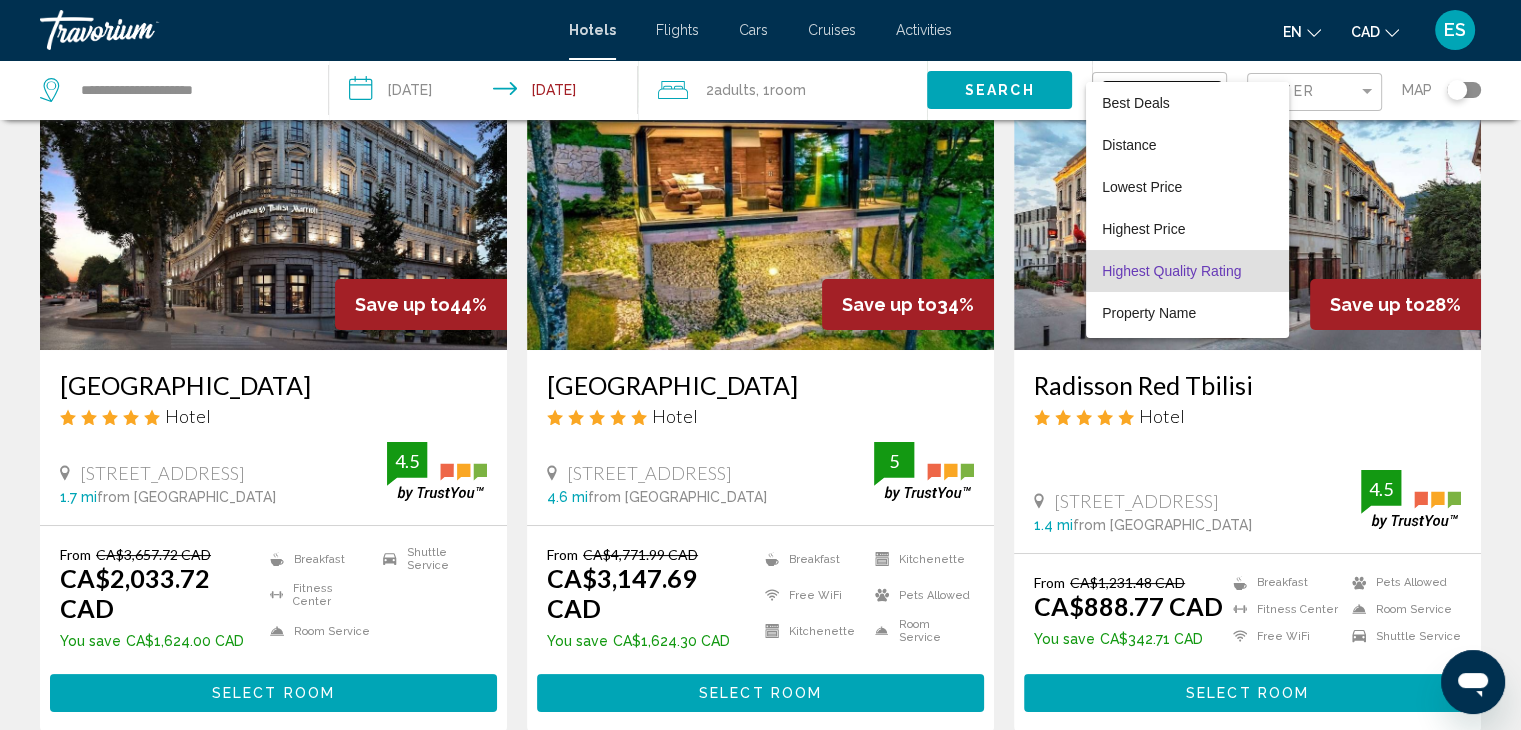 scroll, scrollTop: 38, scrollLeft: 0, axis: vertical 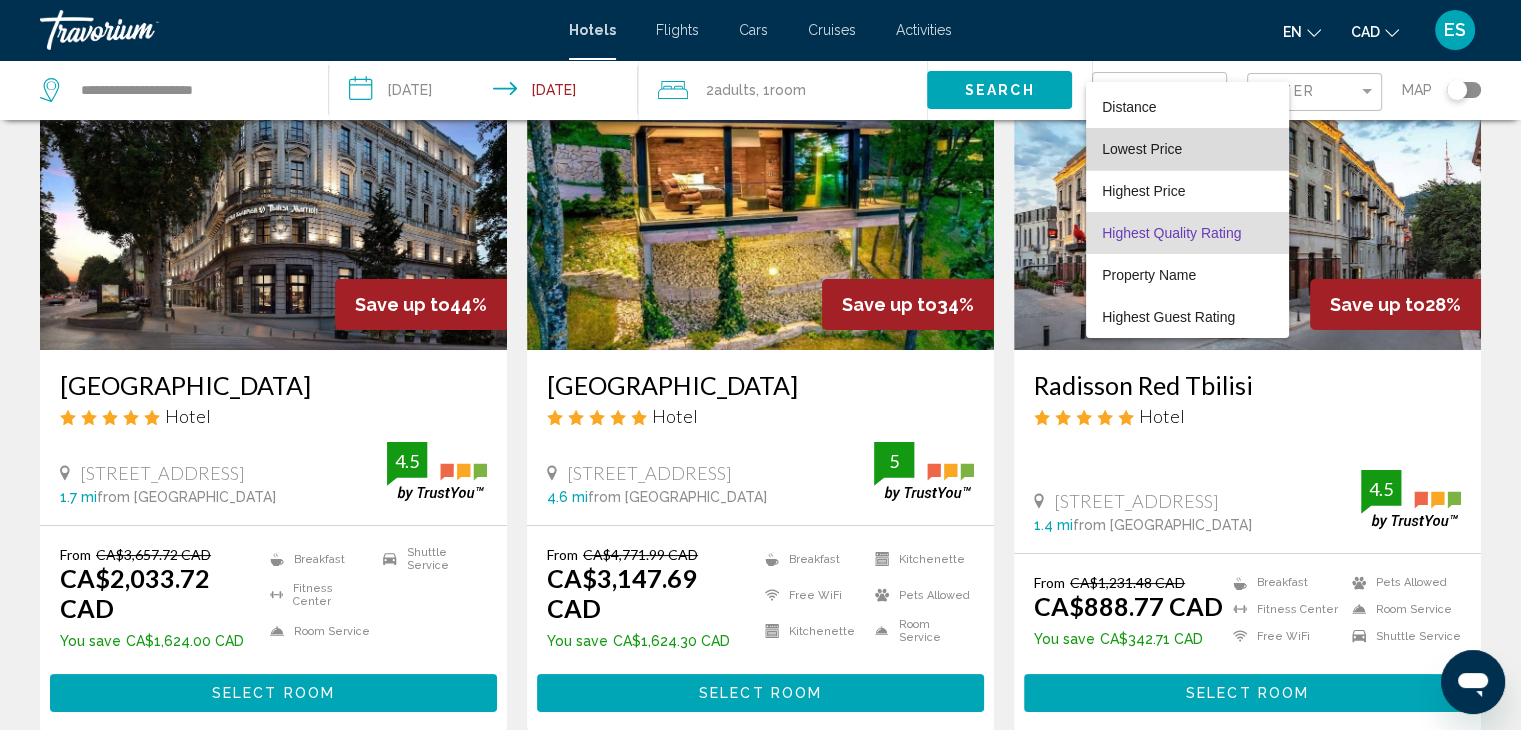 click on "Lowest Price" at bounding box center (1142, 149) 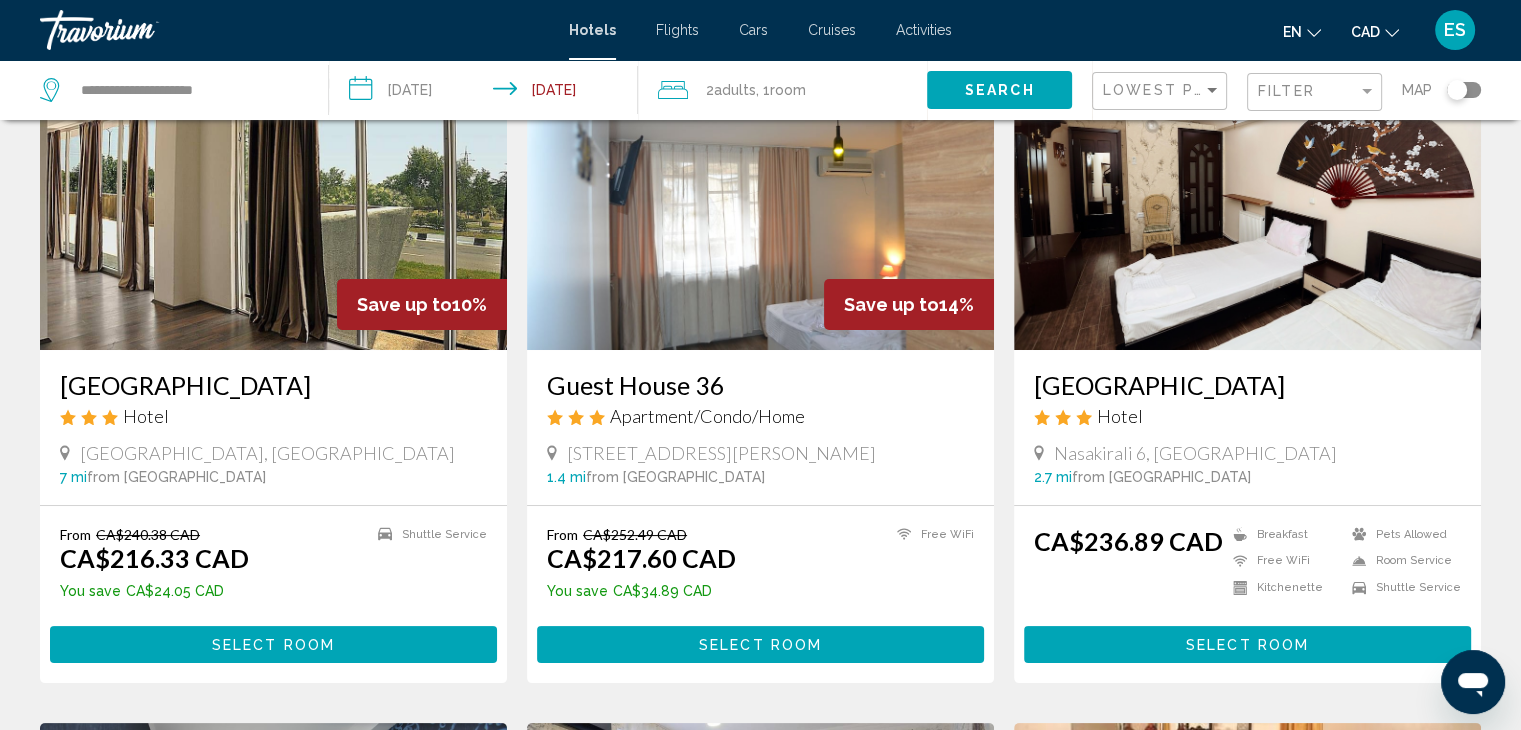 click on "Search" 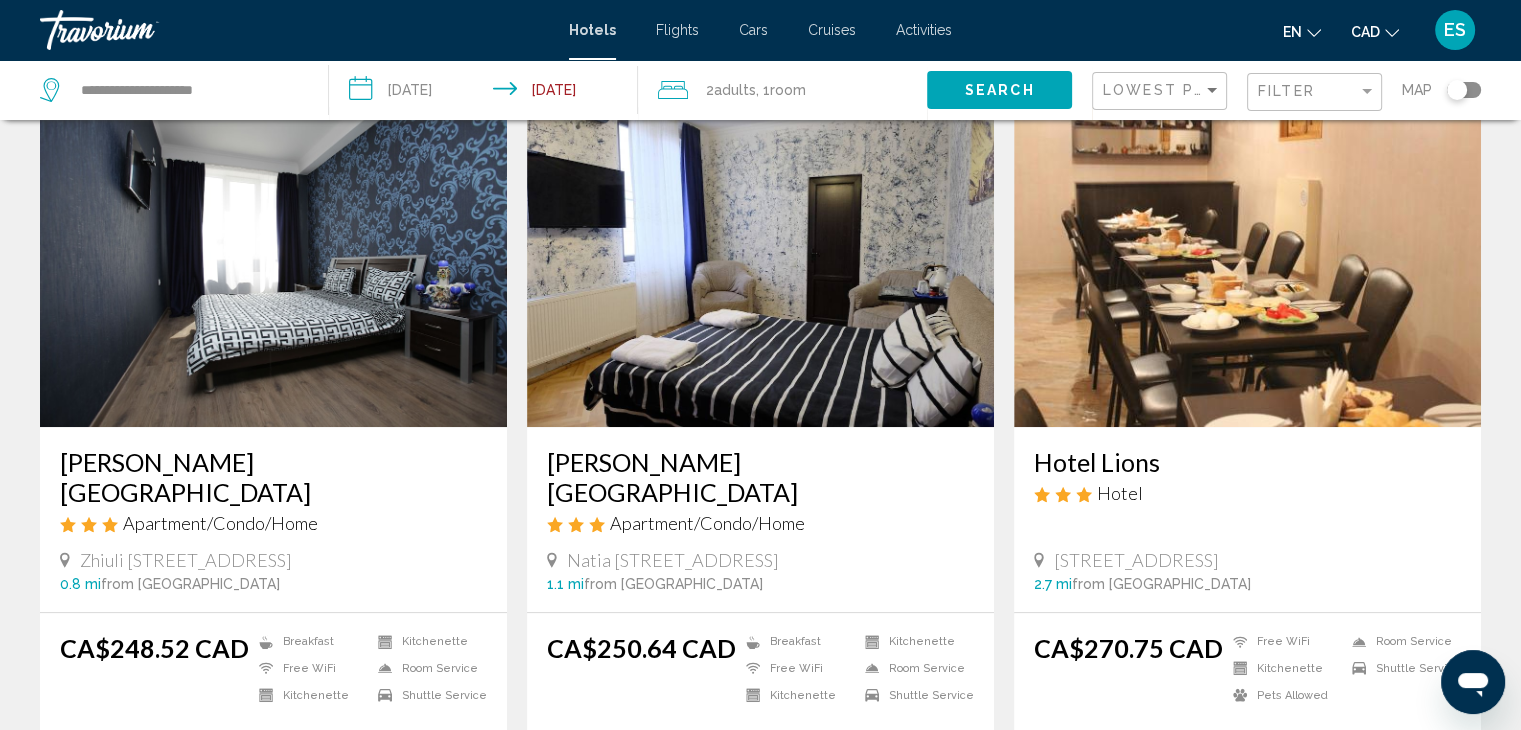 scroll, scrollTop: 800, scrollLeft: 0, axis: vertical 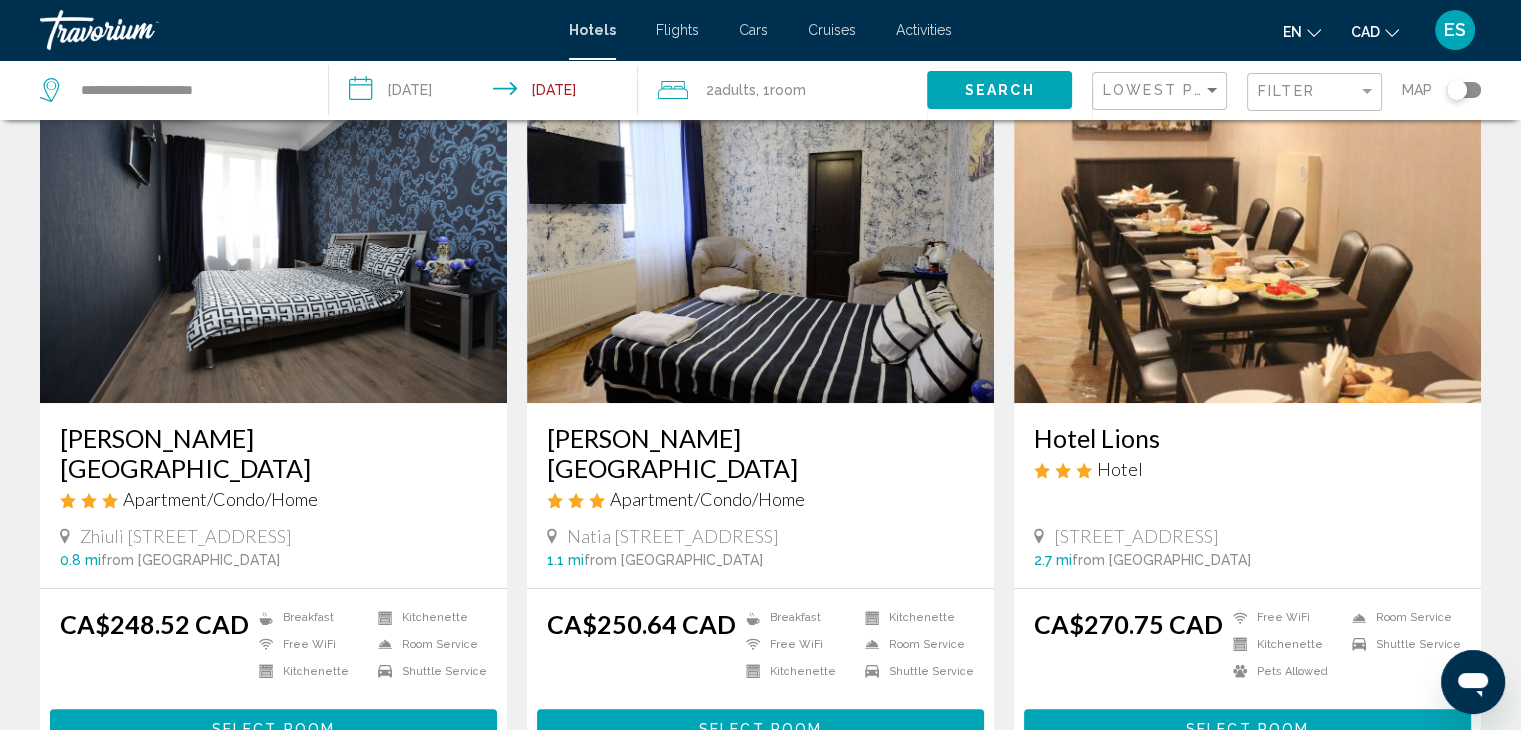 click at bounding box center [273, 243] 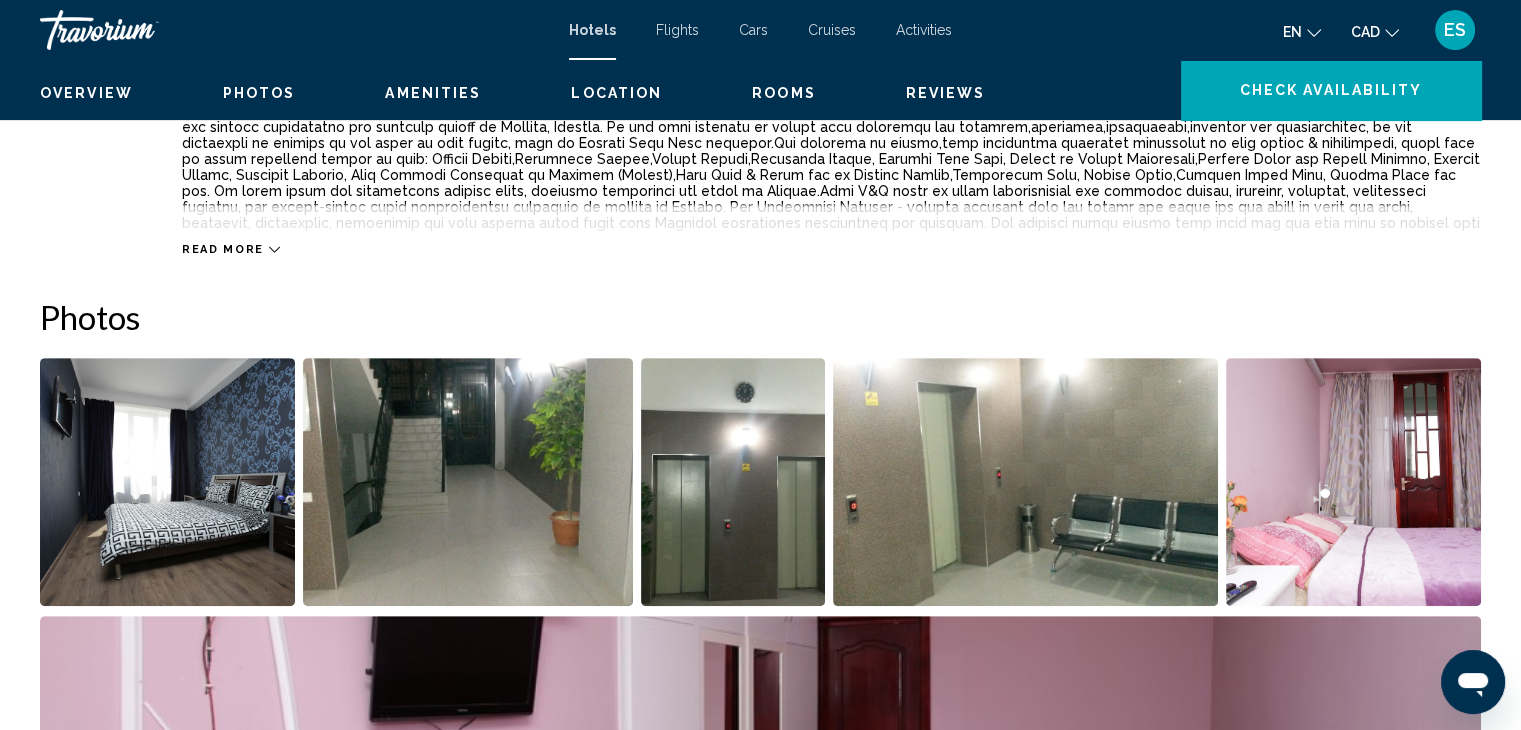 scroll, scrollTop: 0, scrollLeft: 0, axis: both 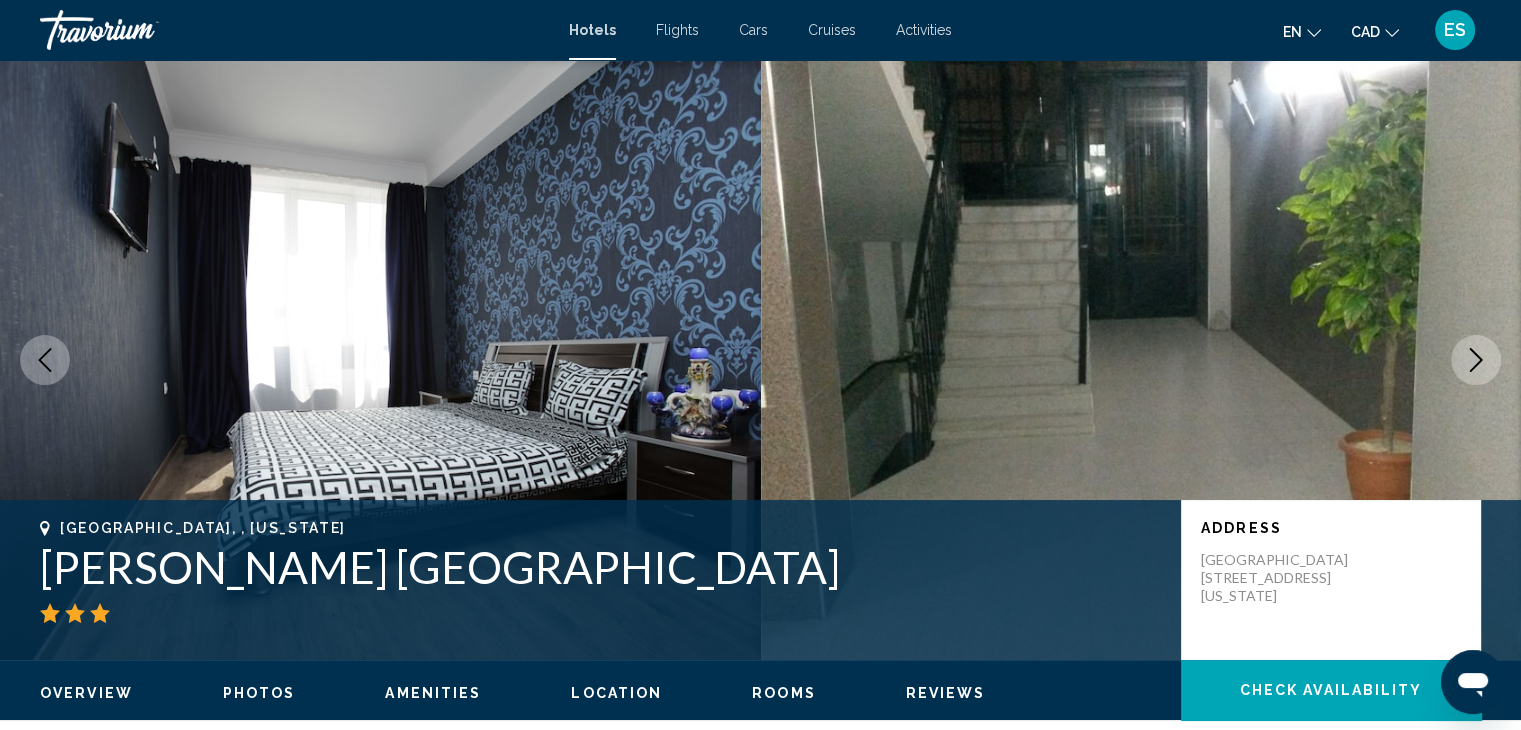 type 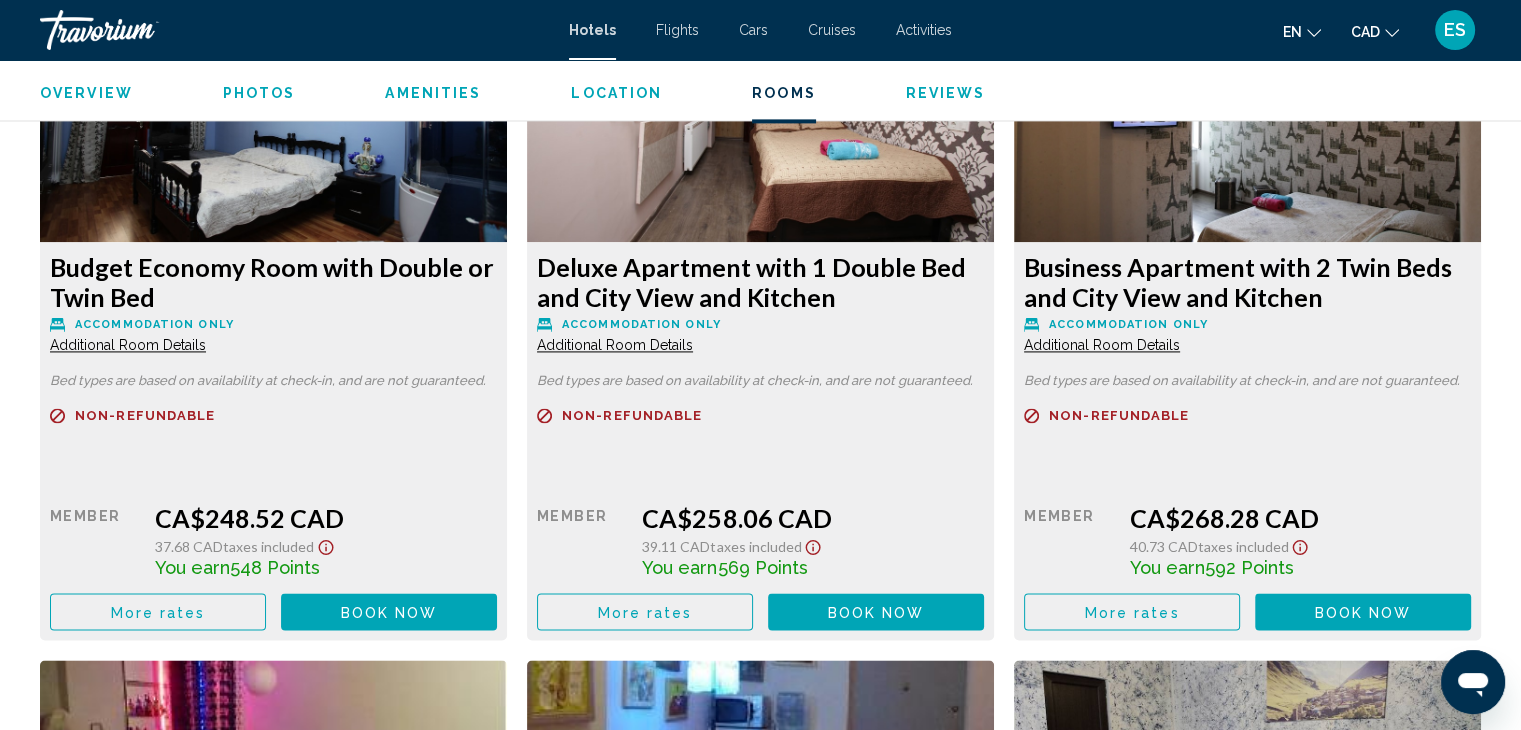 scroll, scrollTop: 2800, scrollLeft: 0, axis: vertical 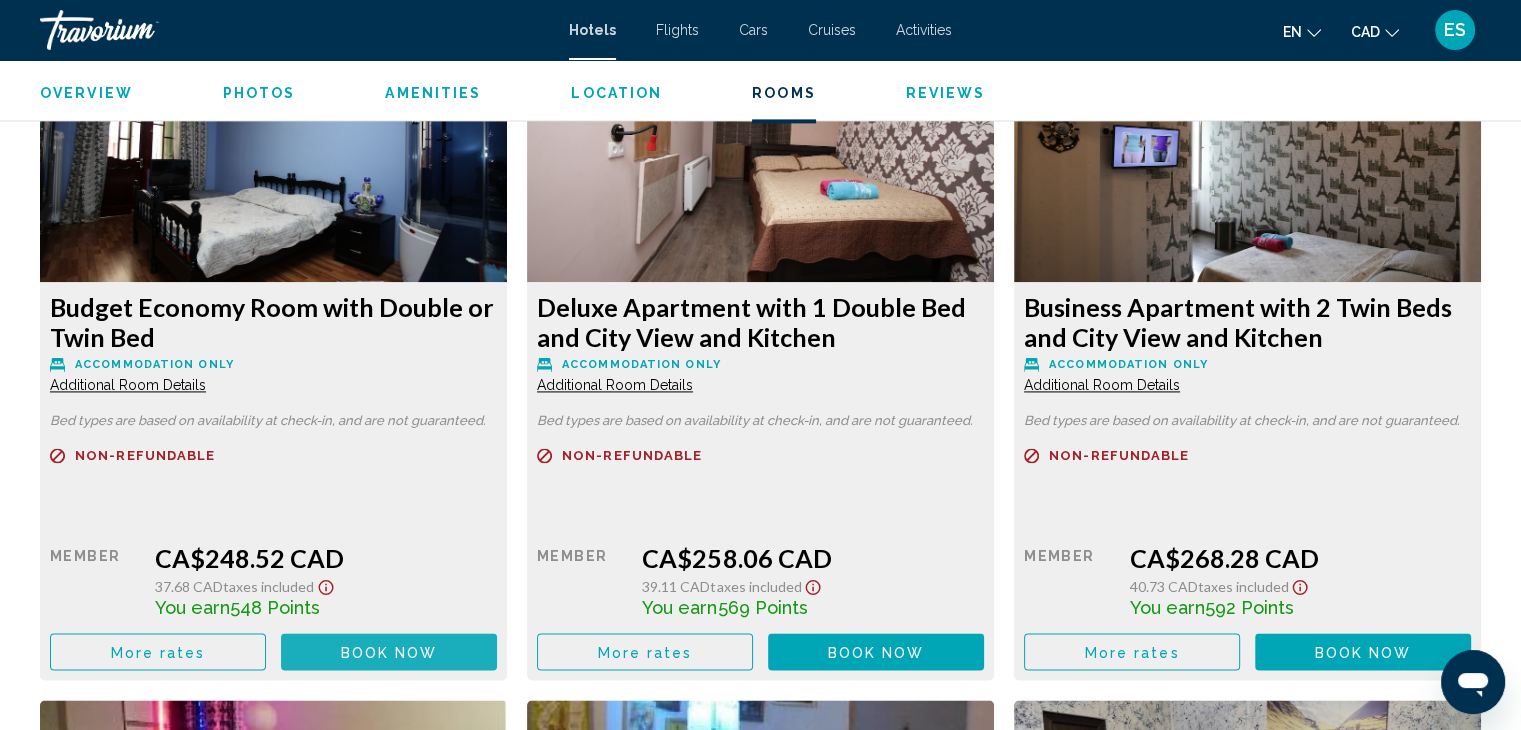 click on "Book now No longer available" at bounding box center (389, 651) 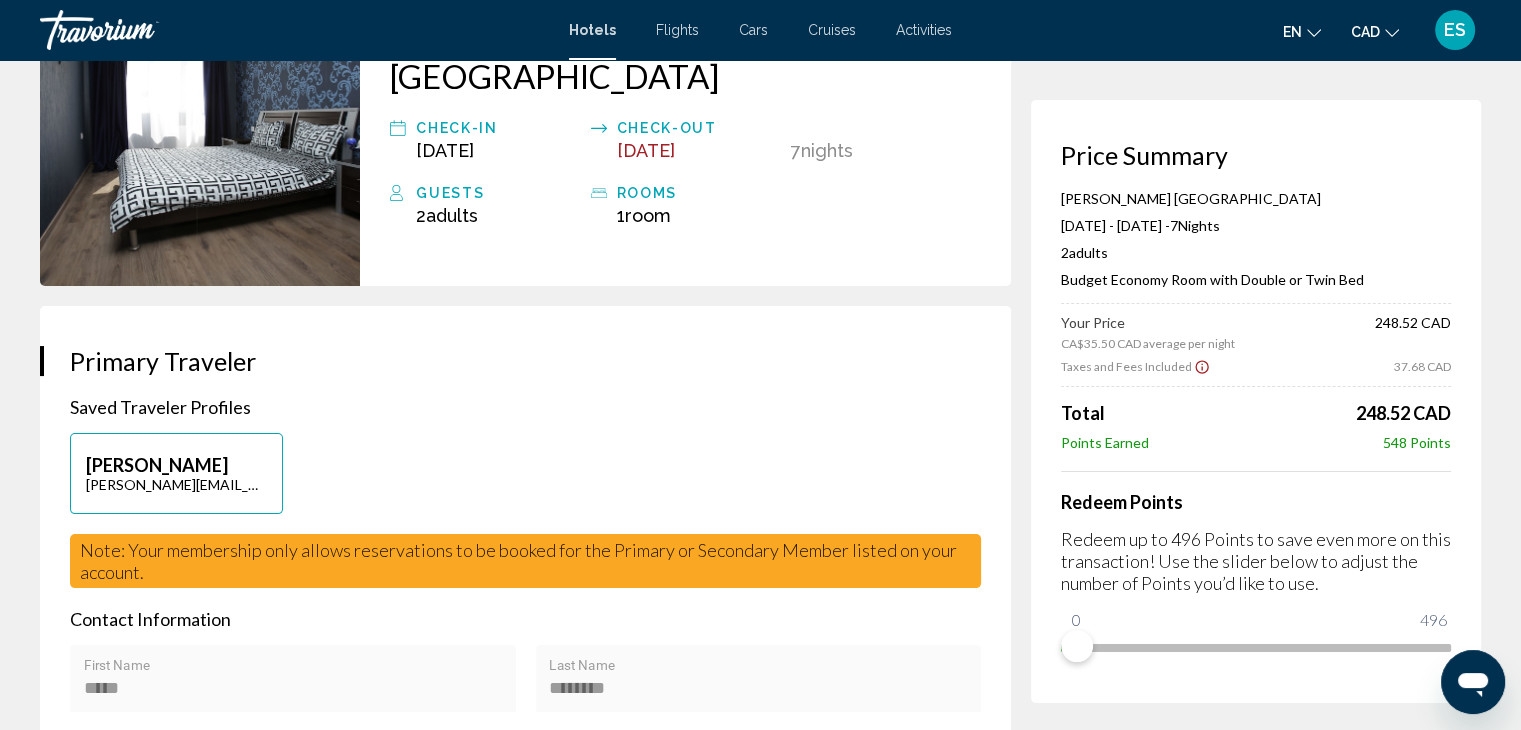 scroll, scrollTop: 200, scrollLeft: 0, axis: vertical 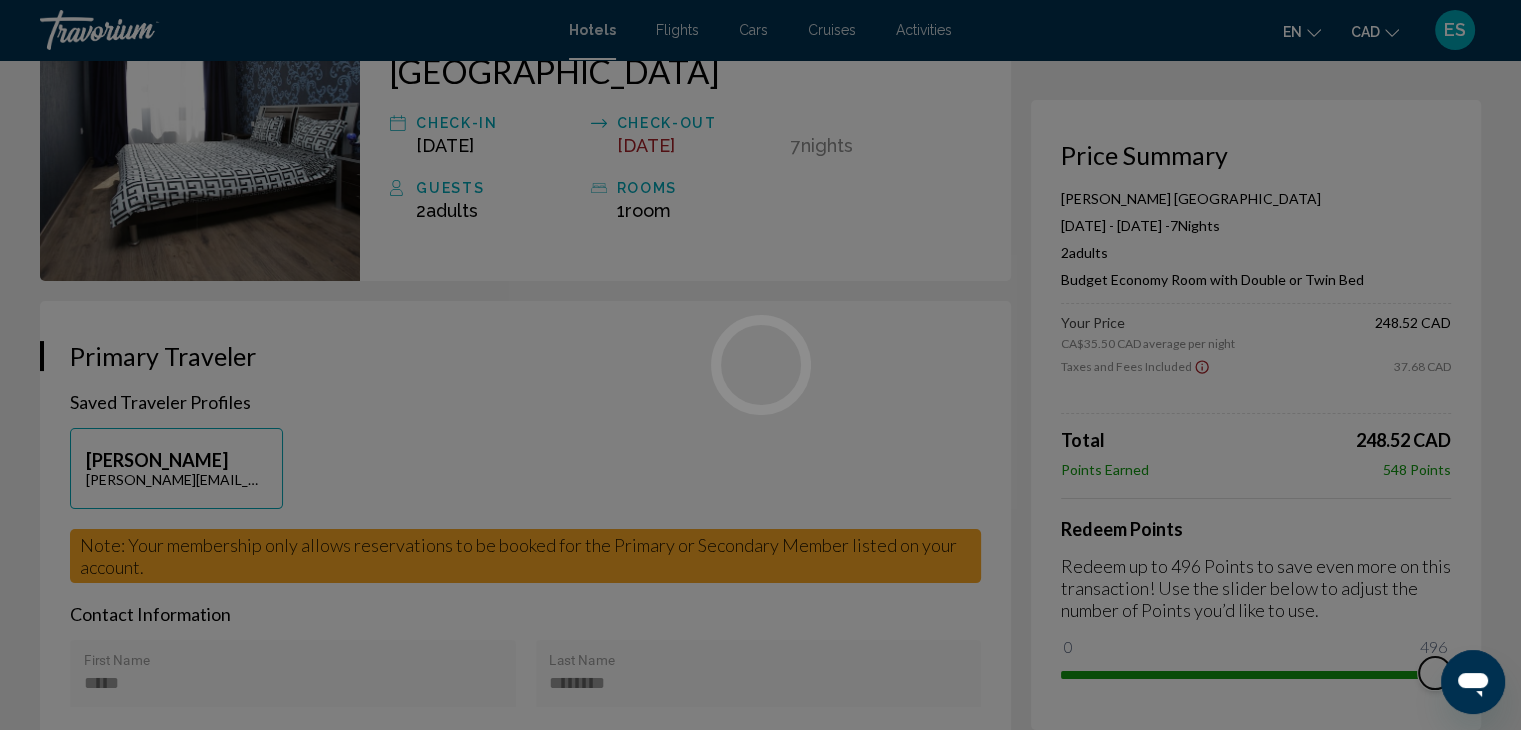 click on "Skip to main content Hotels Flights Cars Cruises Activities Hotels Flights Cars Cruises Activities en
English Español Français Italiano Português русский CAD
USD ($) MXN (Mex$) CAD (Can$) GBP (£) EUR (€) AUD (A$) NZD (NZ$) CNY (CN¥) ES Login Hotel Booking Price Summary Mia B&B Tbilisi  Sep 17, 2025 - Sep 24, 2025 -  7  Night Nights 2  Adult Adults , 0  Child Children  ( ages   )   Budget Economy Room with Double or Twin Bed   Your Price  CA$35.50 CAD average per night  248.52 CAD  Taxes and Fees Included
37.68 CAD  0  Points Total  248.52 CAD   Points Earned  548  Points  Redeem  Points Redeem up to 496  Points to save even more on this transaction! Use the slider below to adjust the number of Points you’d like to use. 0 496 496
7  2" at bounding box center [760, 165] 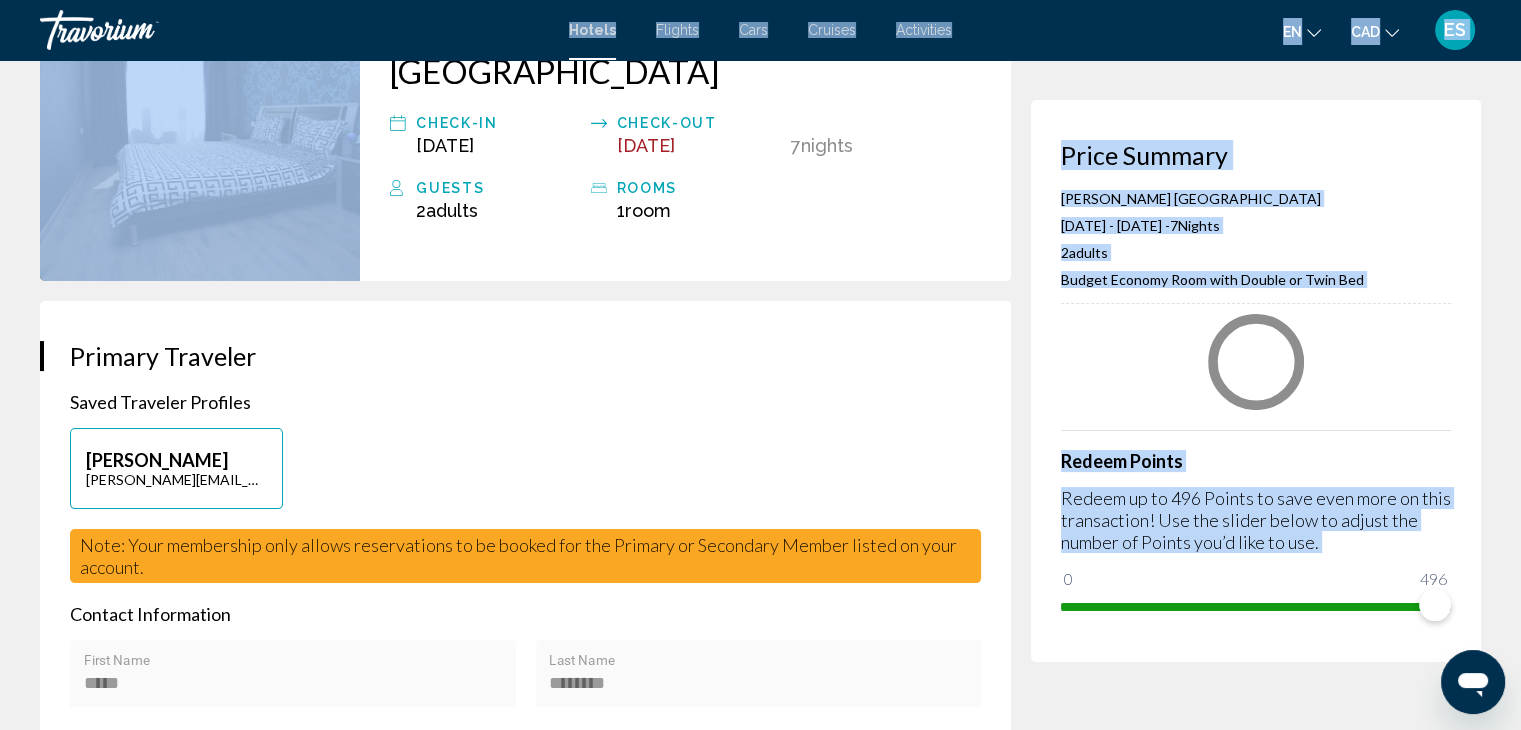 click on "Skip to main content Hotels Flights Cars Cruises Activities Hotels Flights Cars Cruises Activities en
English Español Français Italiano Português русский CAD
USD ($) MXN (Mex$) CAD (Can$) GBP (£) EUR (€) AUD (A$) NZD (NZ$) CNY (CN¥) ES Login Hotel Booking Price Summary Mia B&B Tbilisi  Sep 17, 2025 - Sep 24, 2025 -  7  Night Nights 2  Adult Adults , 0  Child Children  ( ages   )   Budget Economy Room with Double or Twin Bed  Redeem  Points Redeem up to 496  Points to save even more on this transaction! Use the slider below to adjust the number of Points you’d like to use. 0 496 496
Tbilisi, , Georgia Mia B&B Tbilisi
7" at bounding box center [760, 165] 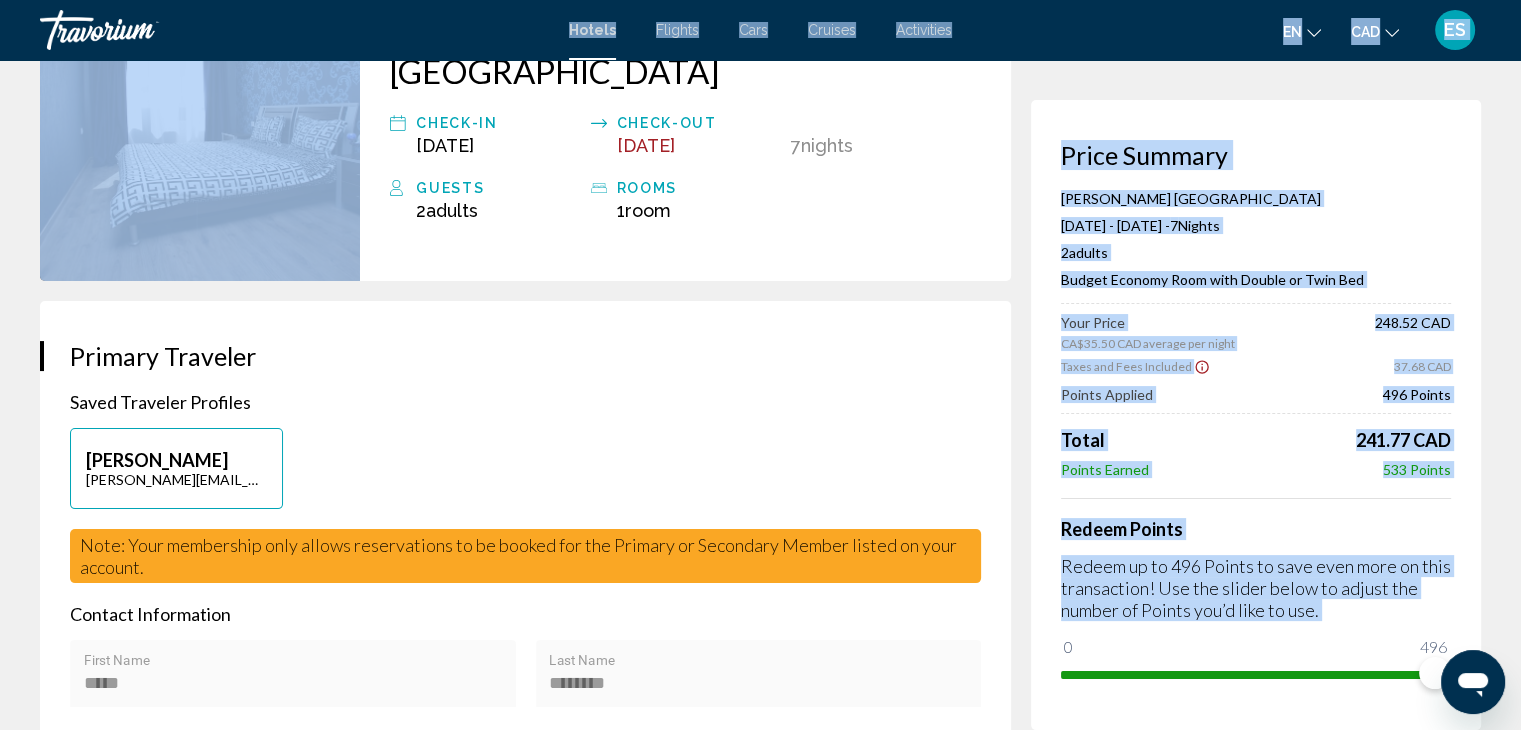 click on "Hotel Booking Price Summary Mia B&B Tbilisi  Sep 17, 2025 - Sep 24, 2025 -  7  Night Nights 2  Adult Adults , 0  Child Children  ( ages   )   Budget Economy Room with Double or Twin Bed   Your Price  CA$35.50 CAD average per night  248.52 CAD  Taxes and Fees Included
37.68 CAD   Points Applied 496  Points Total  241.77 CAD   Points Earned  533  Points  Redeem  Points Redeem up to 496  Points to save even more on this transaction! Use the slider below to adjust the number of Points you’d like to use. 0 496 496
Tbilisi, , Georgia Mia B&B Tbilisi
Check-in Sep 17, 2025
Check-out Sep 24, 2025 7  Night Nights" at bounding box center (760, 1578) 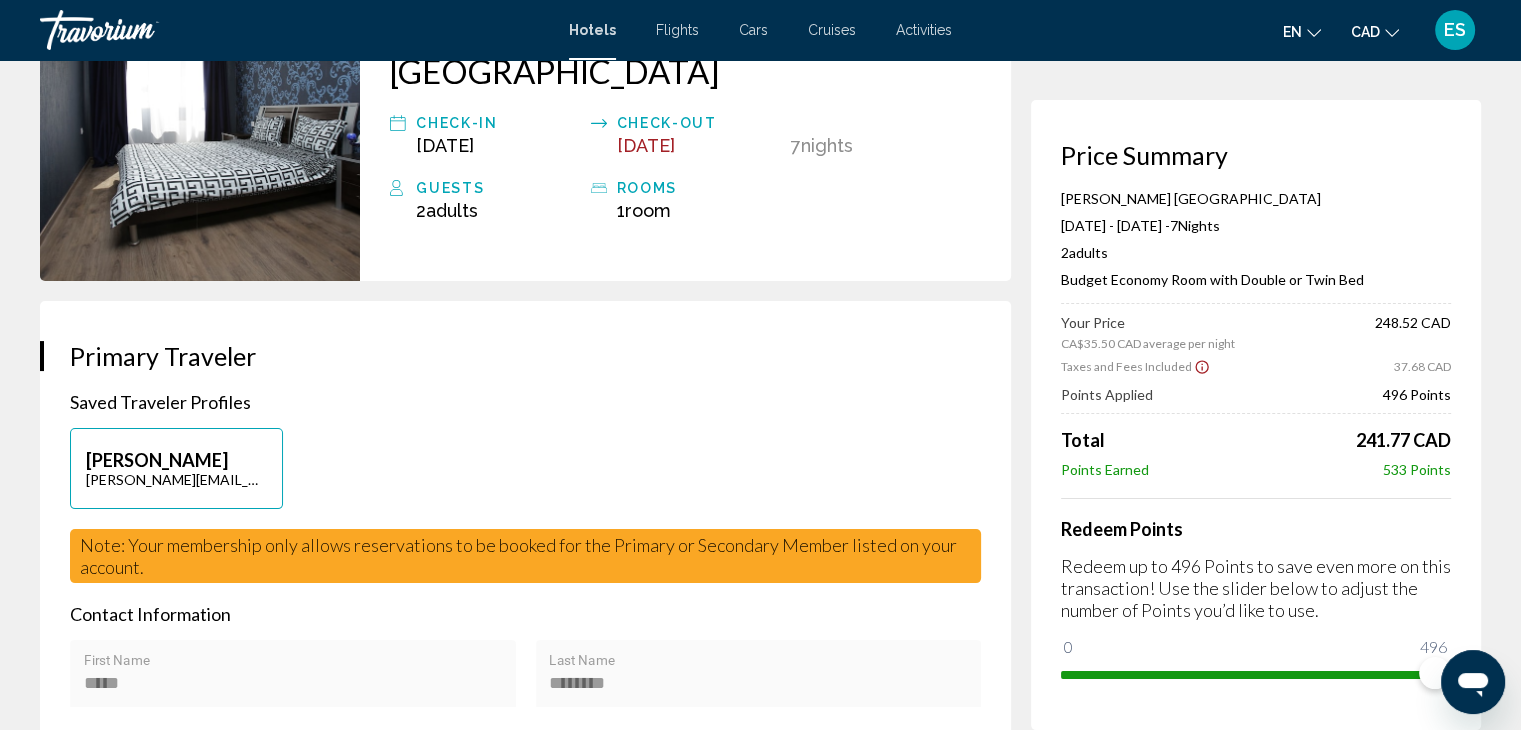 click on "Price Summary Mia B&B Tbilisi  Sep 17, 2025 - Sep 24, 2025 -  7  Night Nights 2  Adult Adults , 0  Child Children  ( ages   )   Budget Economy Room with Double or Twin Bed   Your Price  CA$35.50 CAD average per night  248.52 CAD  Taxes and Fees Included
37.68 CAD   Points Applied 496  Points Total  241.77 CAD   Points Earned  533  Points  Redeem  Points Redeem up to 496  Points to save even more on this transaction! Use the slider below to adjust the number of Points you’d like to use. 0 496 496" at bounding box center (1256, 415) 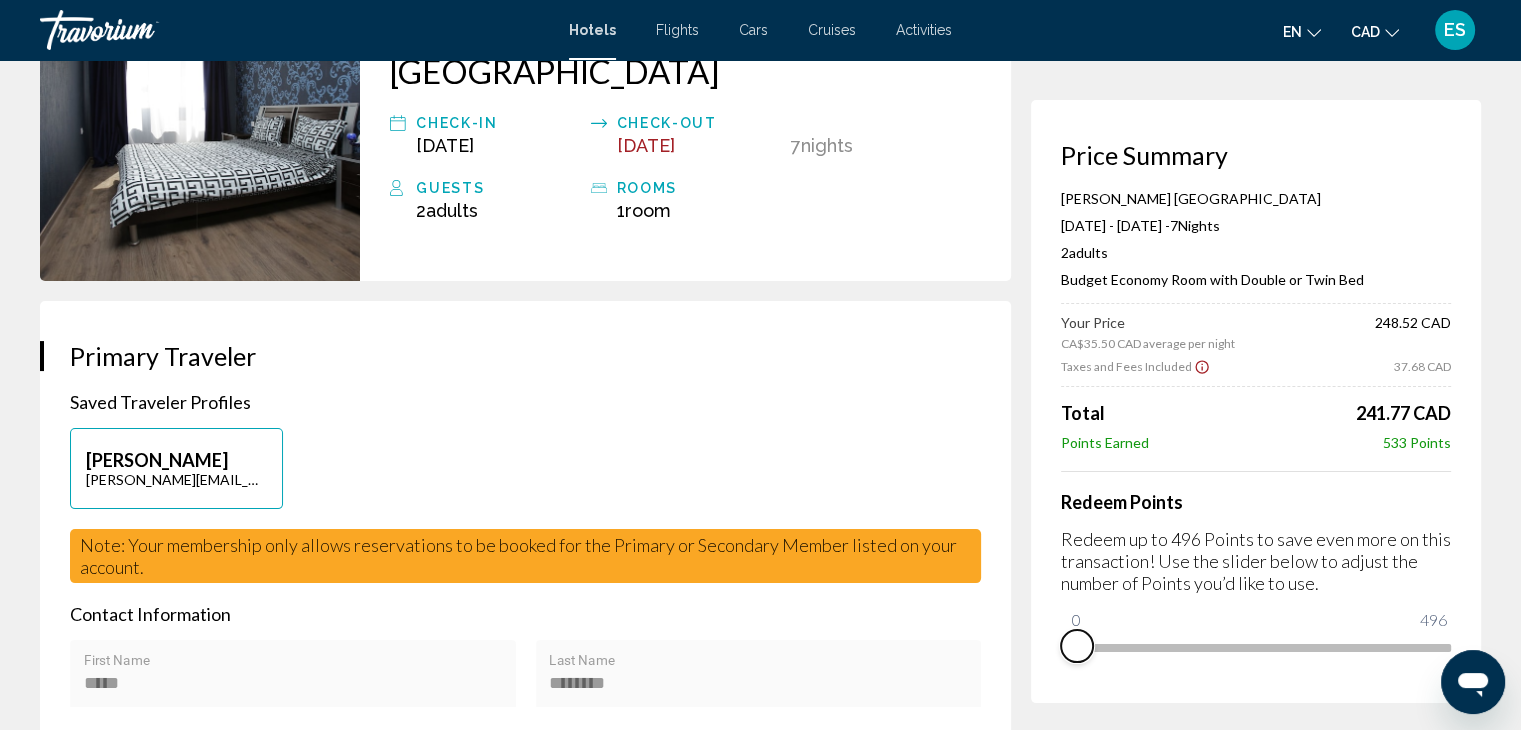 click on "Price Summary Mia B&B Tbilisi  Sep 17, 2025 - Sep 24, 2025 -  7  Night Nights 2  Adult Adults , 0  Child Children  ( ages   )   Budget Economy Room with Double or Twin Bed   Your Price  CA$35.50 CAD average per night  248.52 CAD  Taxes and Fees Included
37.68 CAD  Total  241.77 CAD   Points Earned  533  Points  Redeem  Points Redeem up to 496  Points to save even more on this transaction! Use the slider below to adjust the number of Points you’d like to use. 0 496 0" at bounding box center (1256, 401) 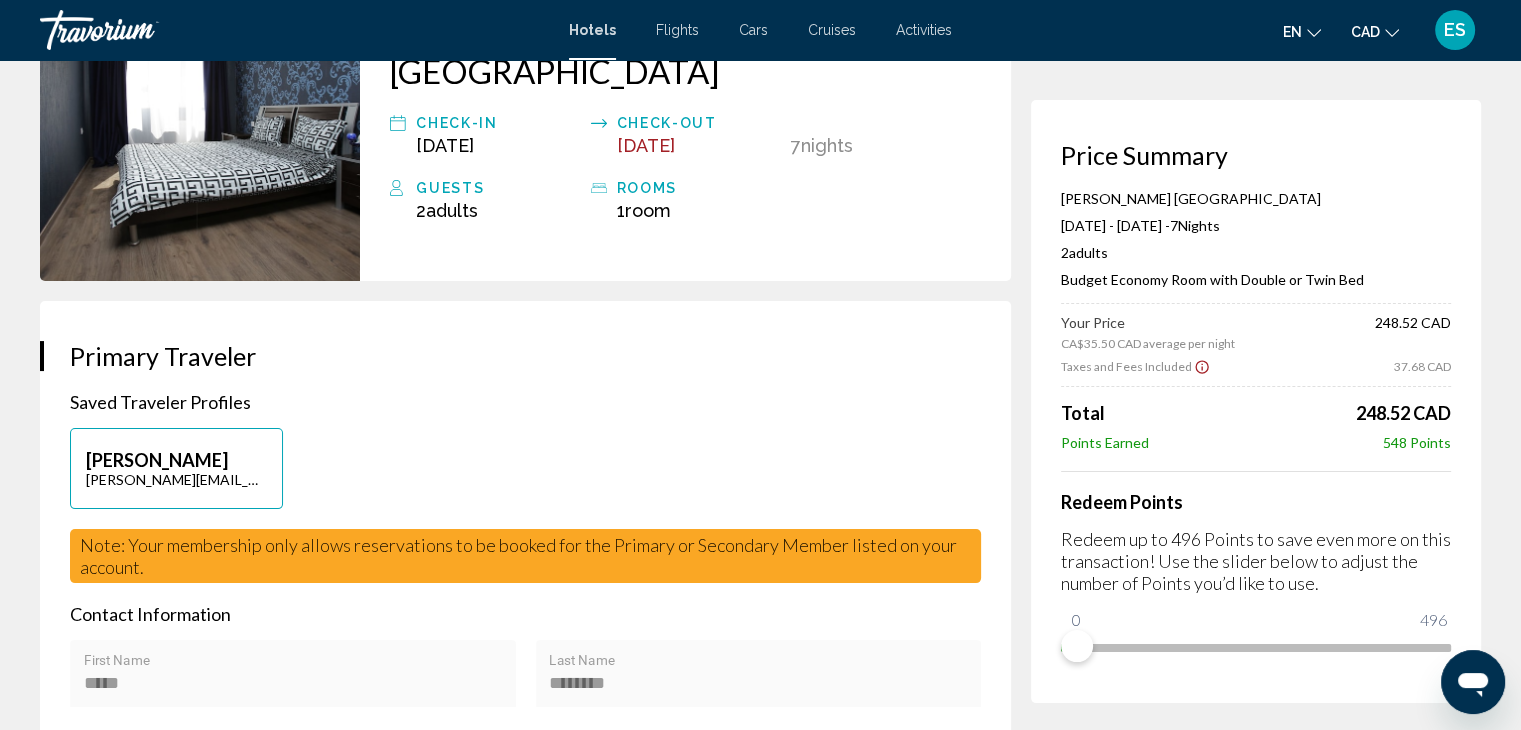 click on "Flights" at bounding box center (677, 30) 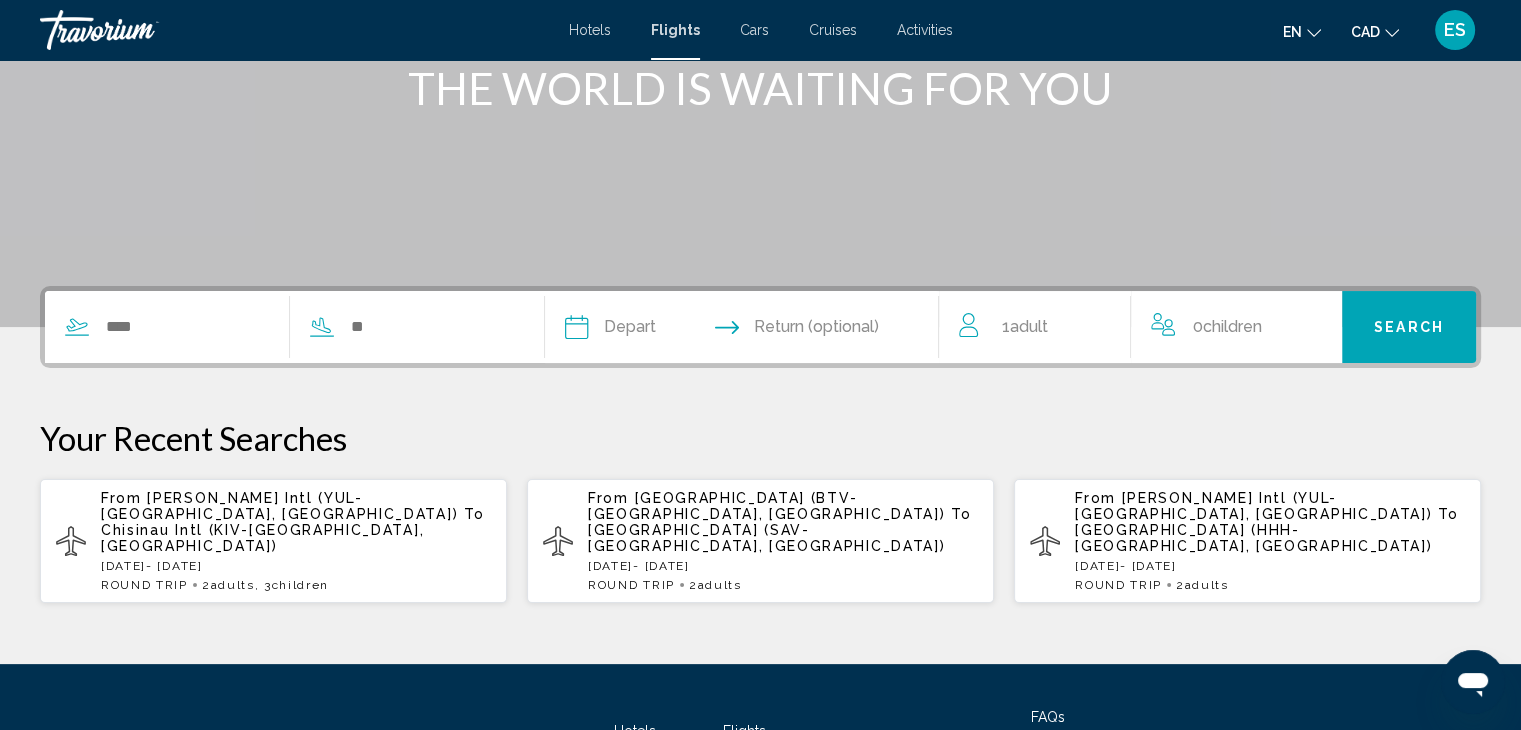 scroll, scrollTop: 320, scrollLeft: 0, axis: vertical 